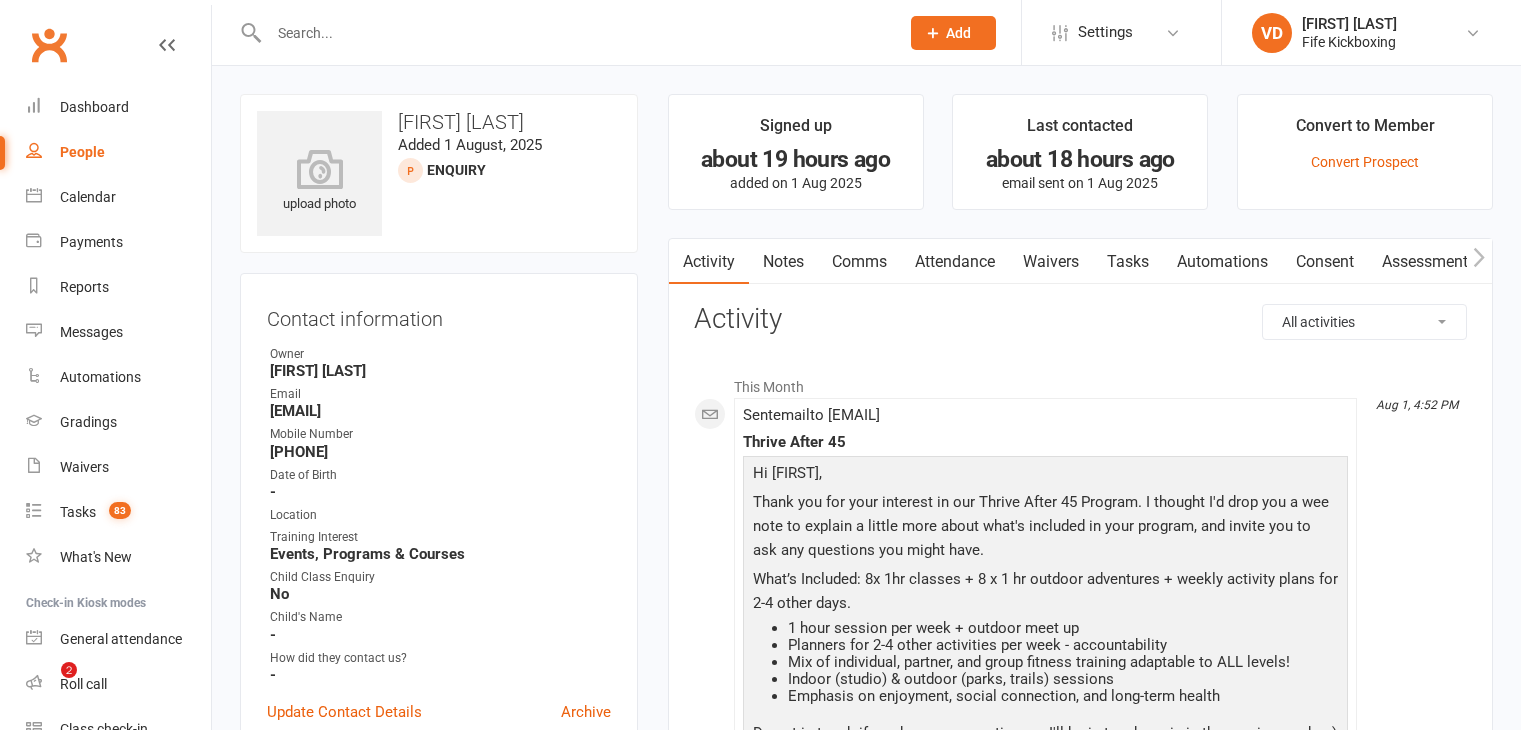 scroll, scrollTop: 0, scrollLeft: 0, axis: both 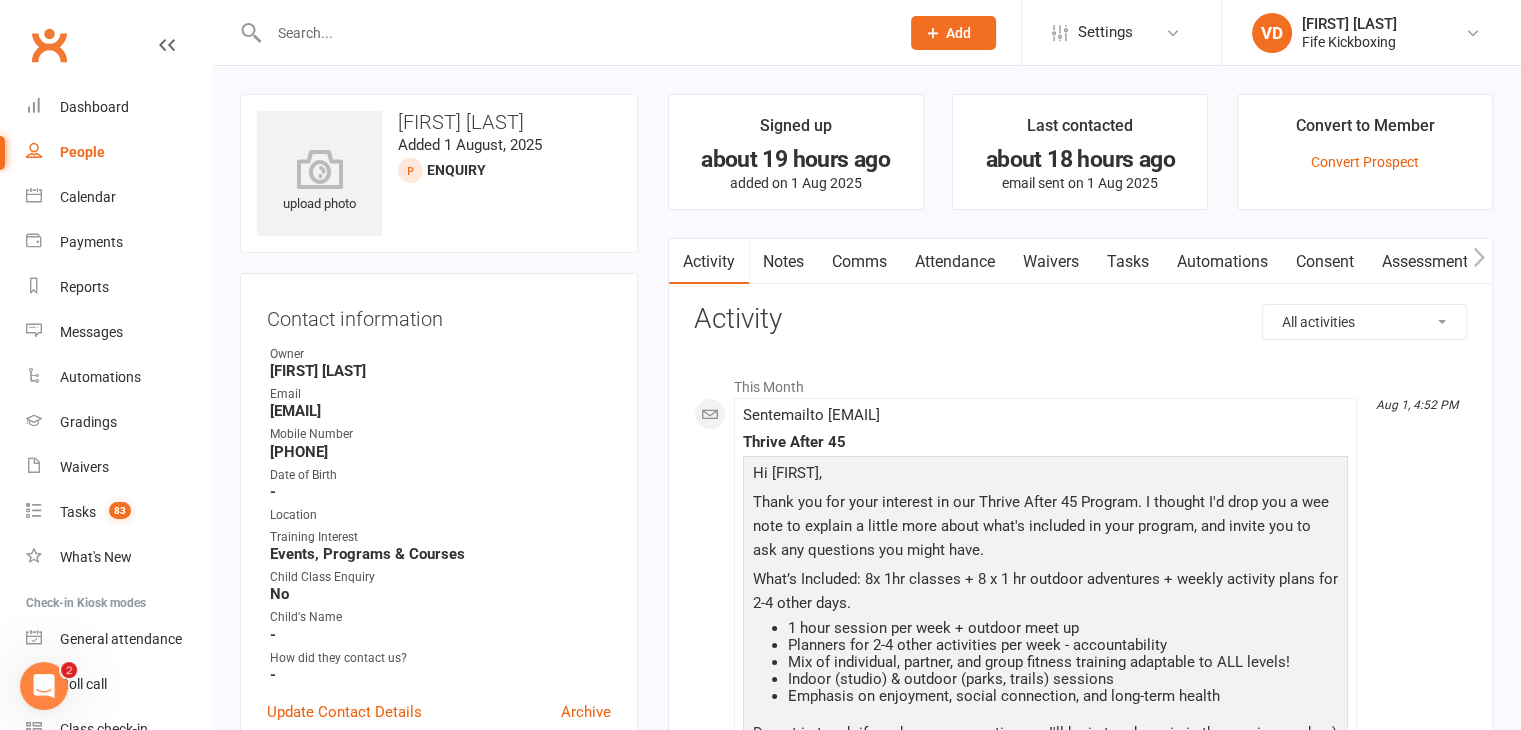 click 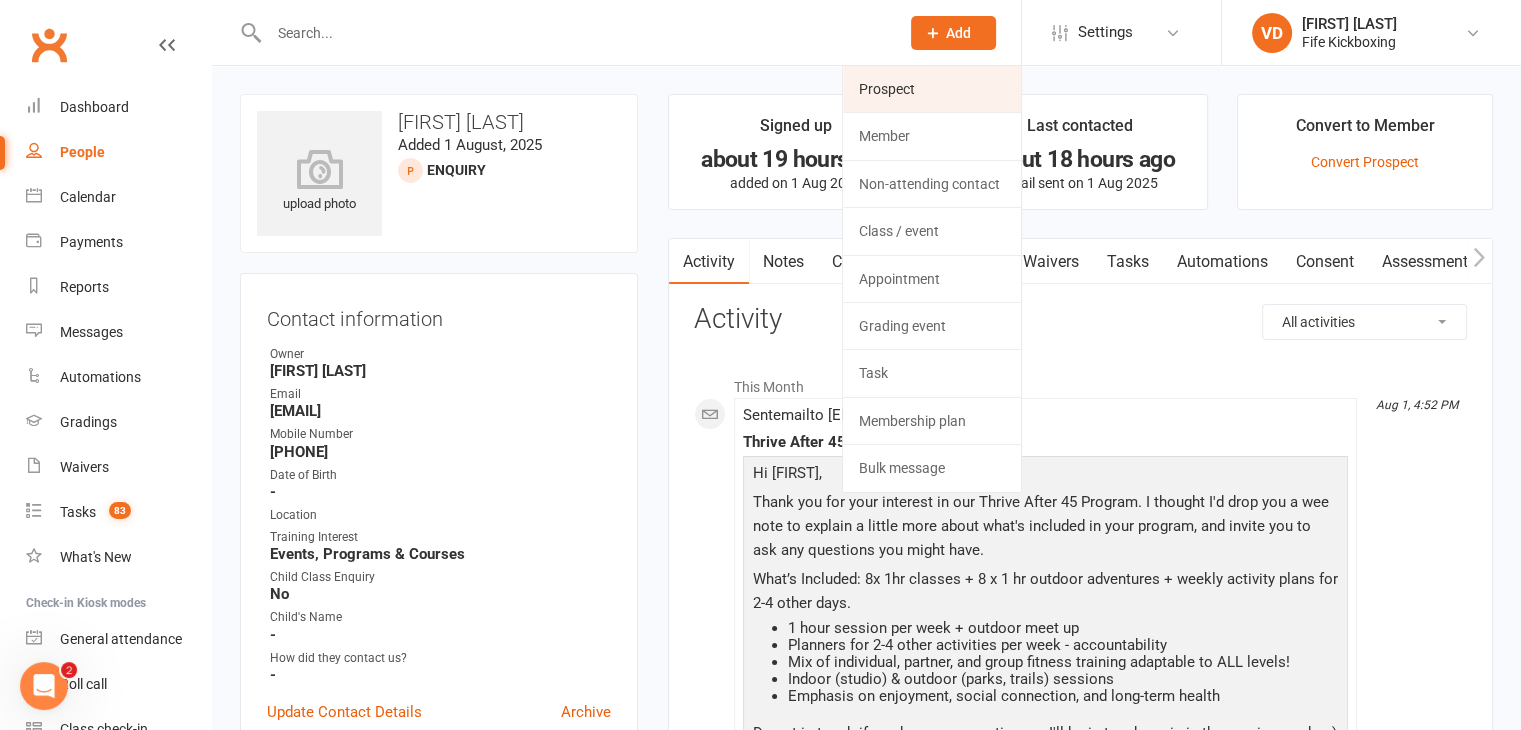click on "Prospect" 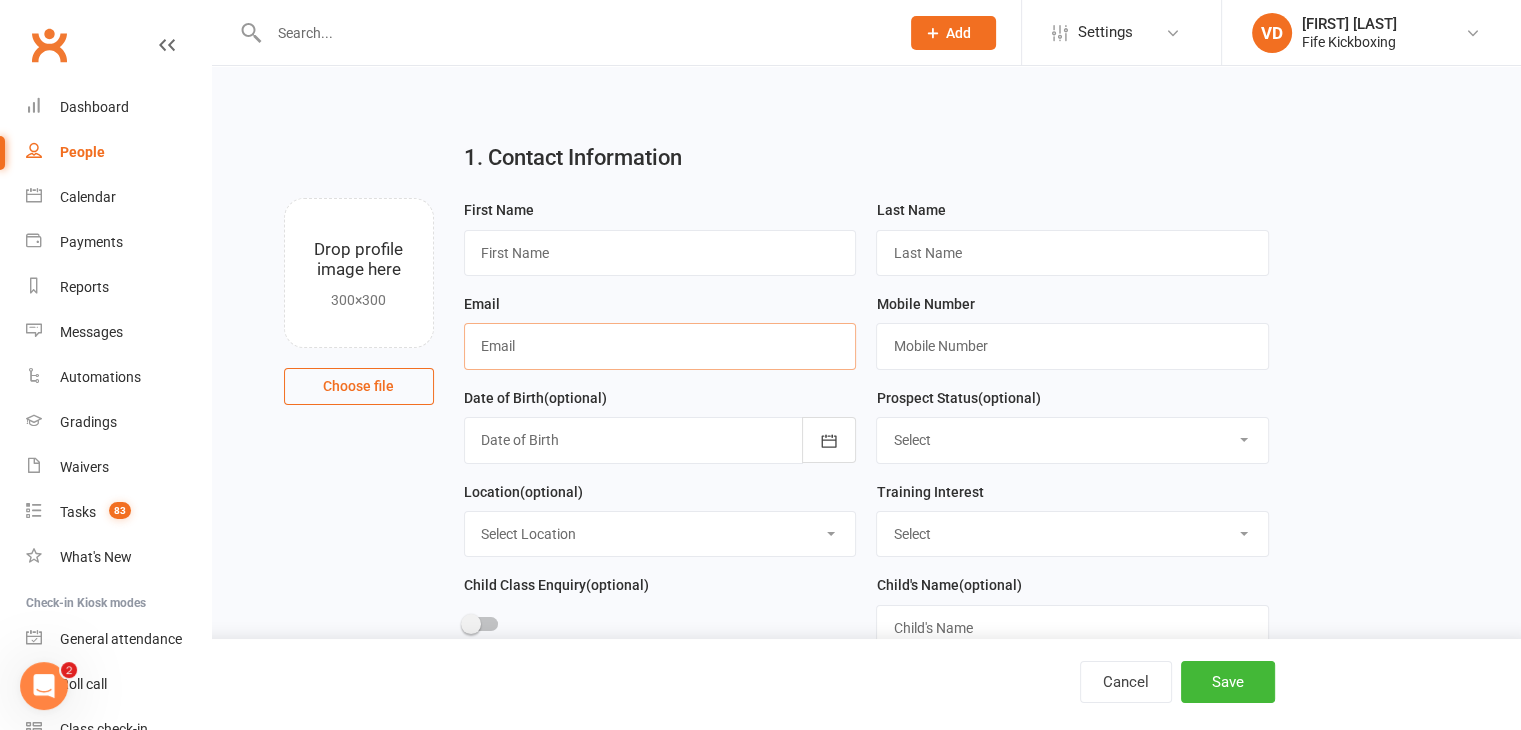 click at bounding box center [660, 346] 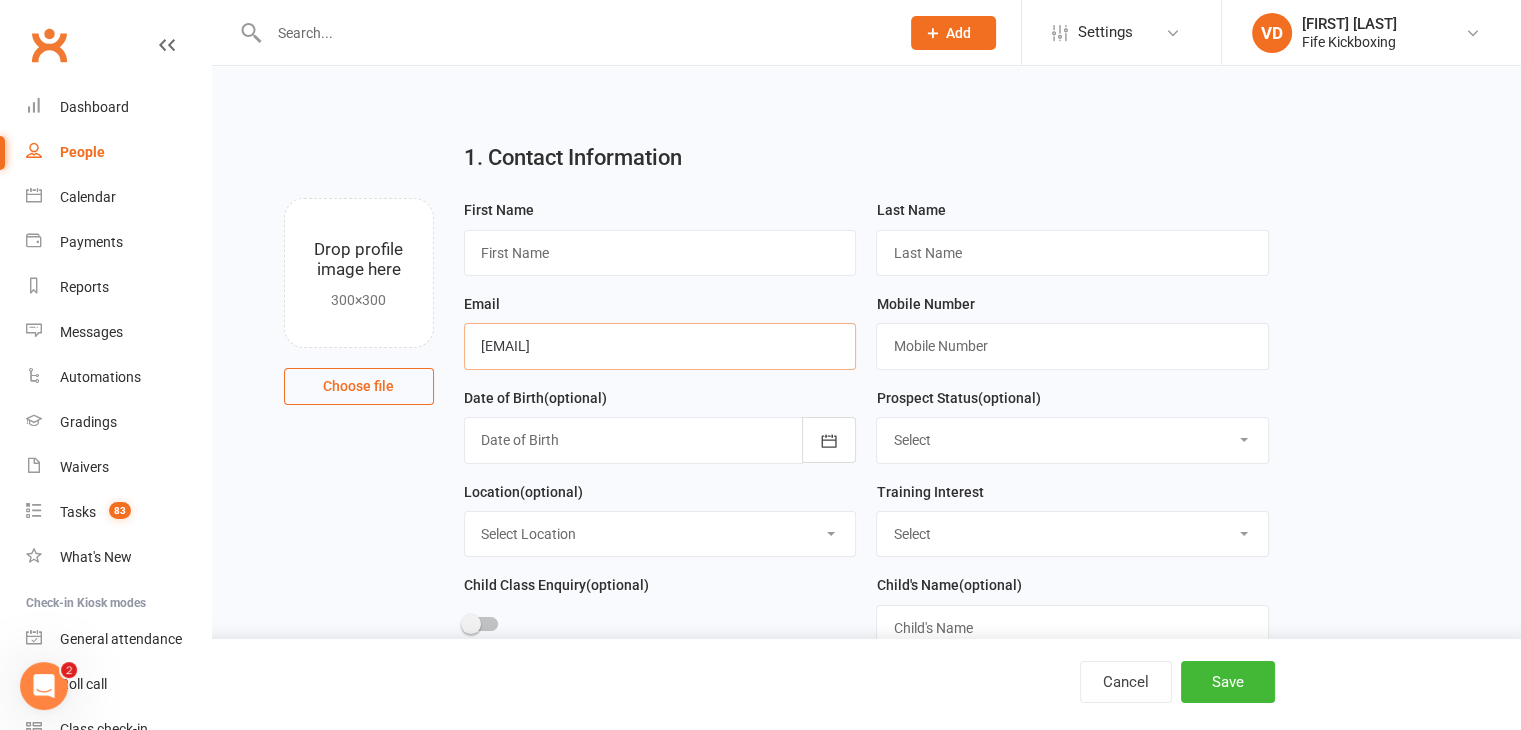 type on "[EMAIL]" 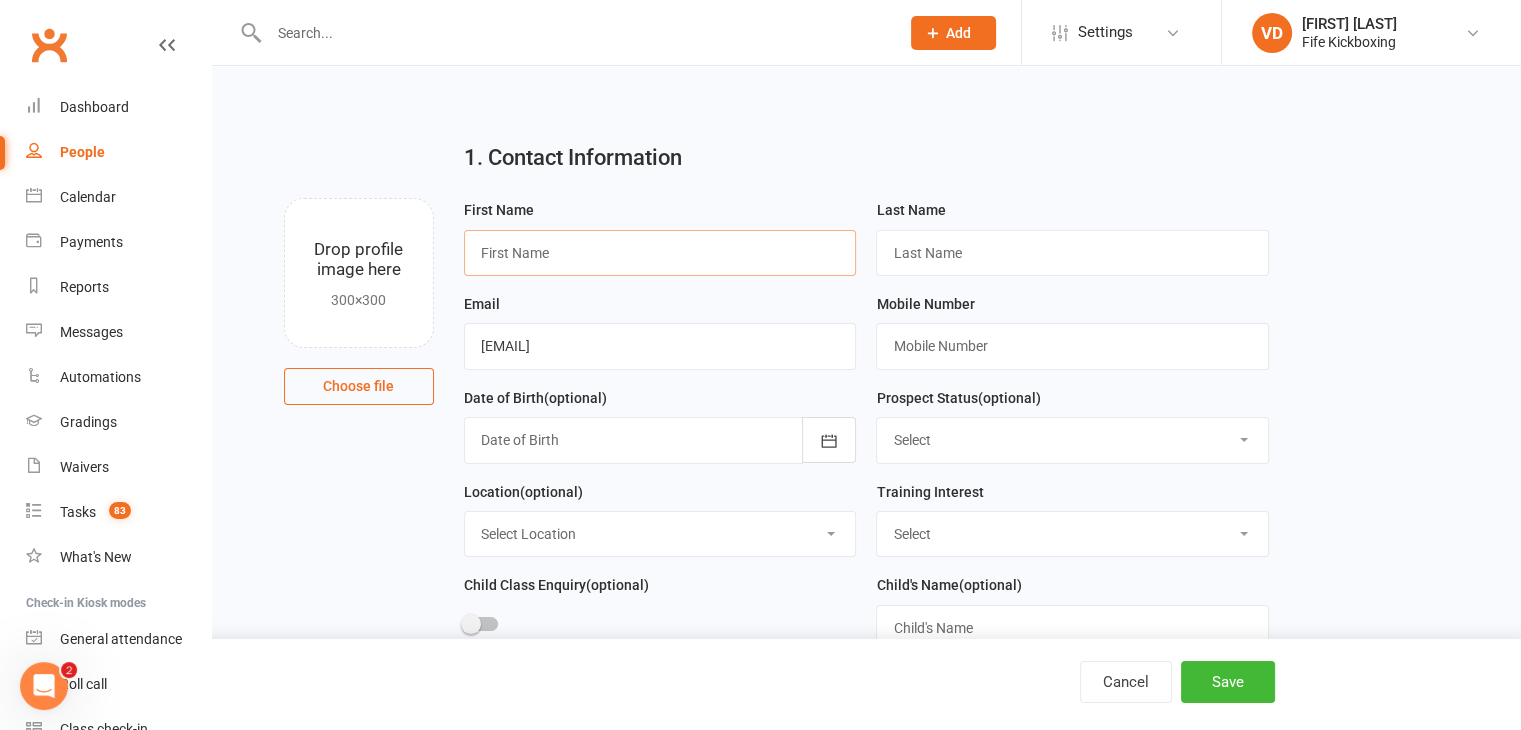 click at bounding box center [660, 253] 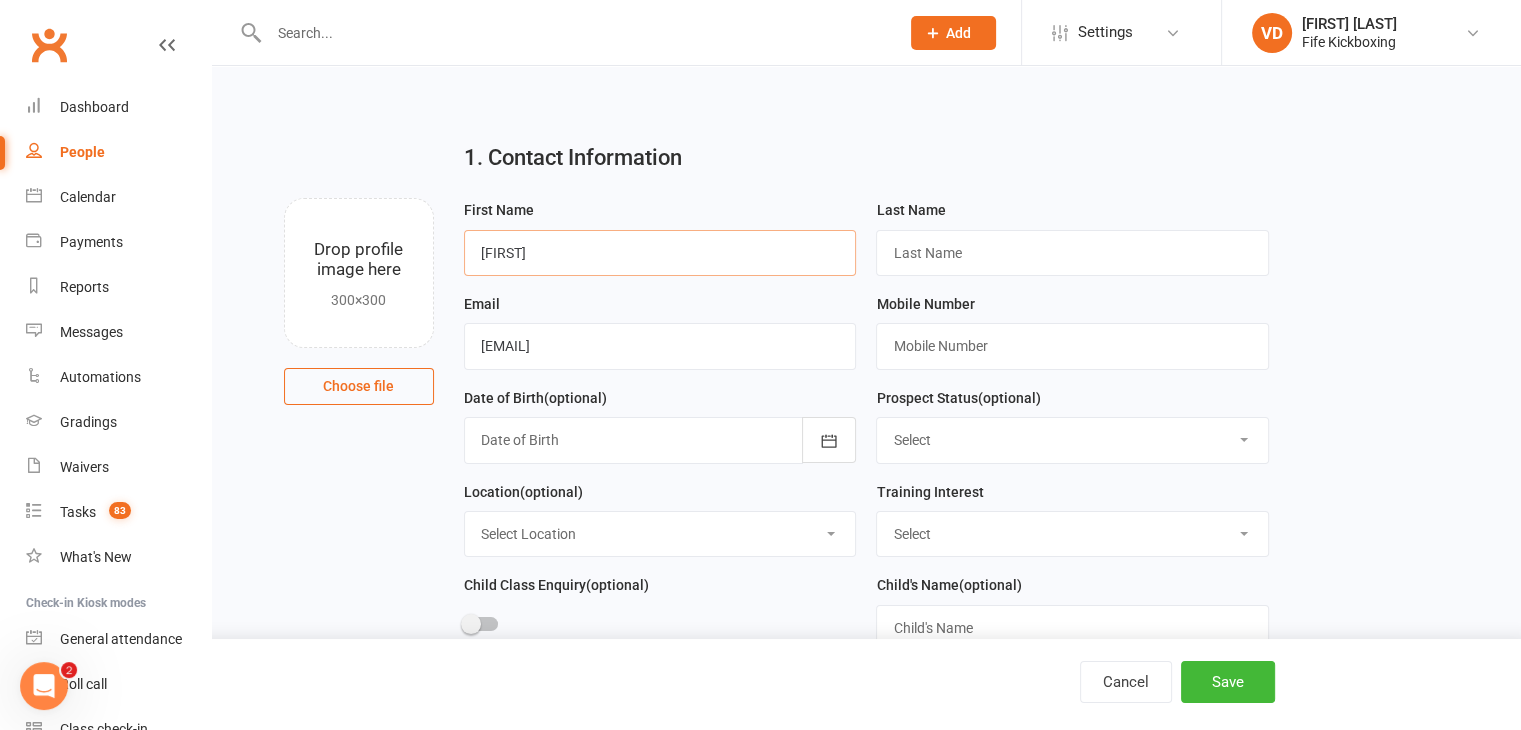 type on "[FIRST]" 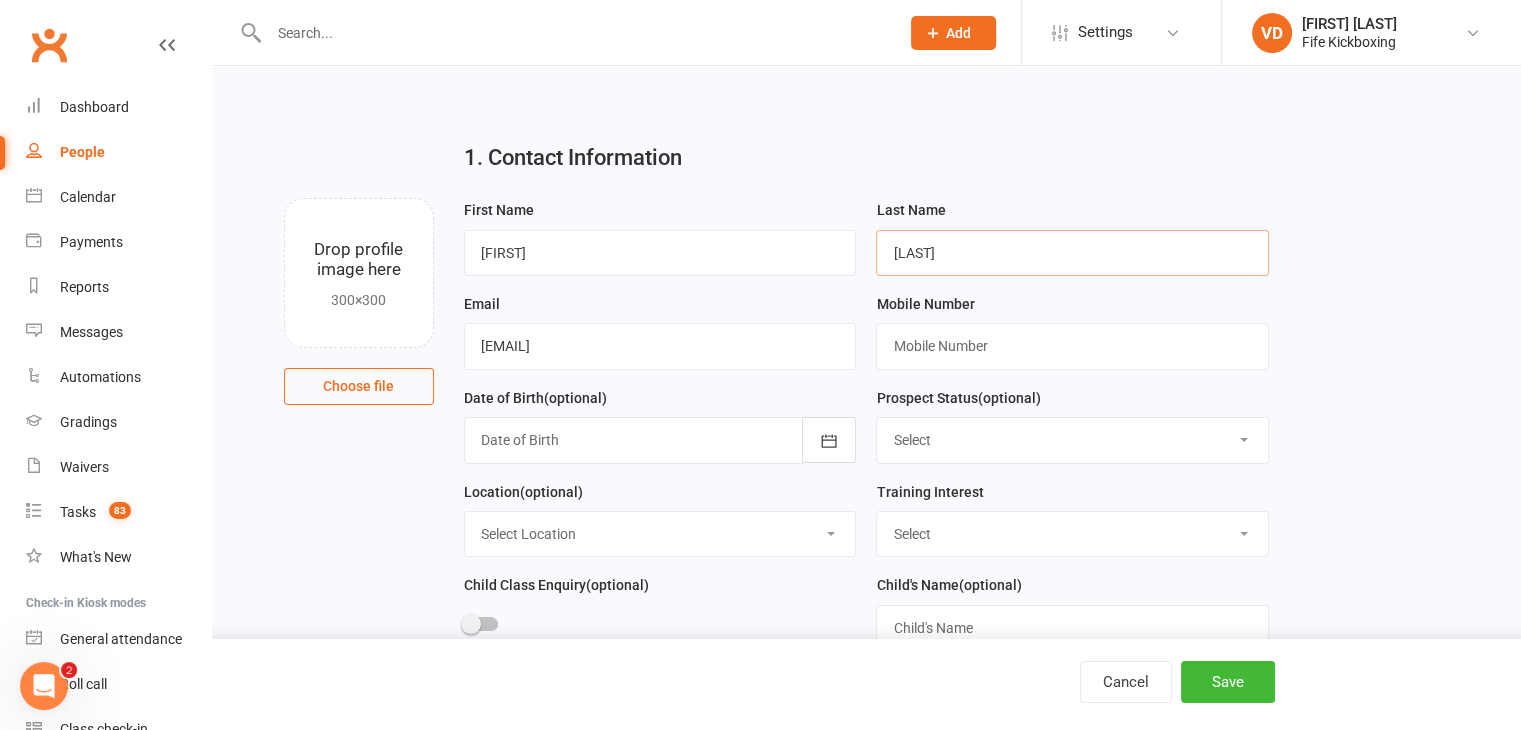 type on "[LAST]" 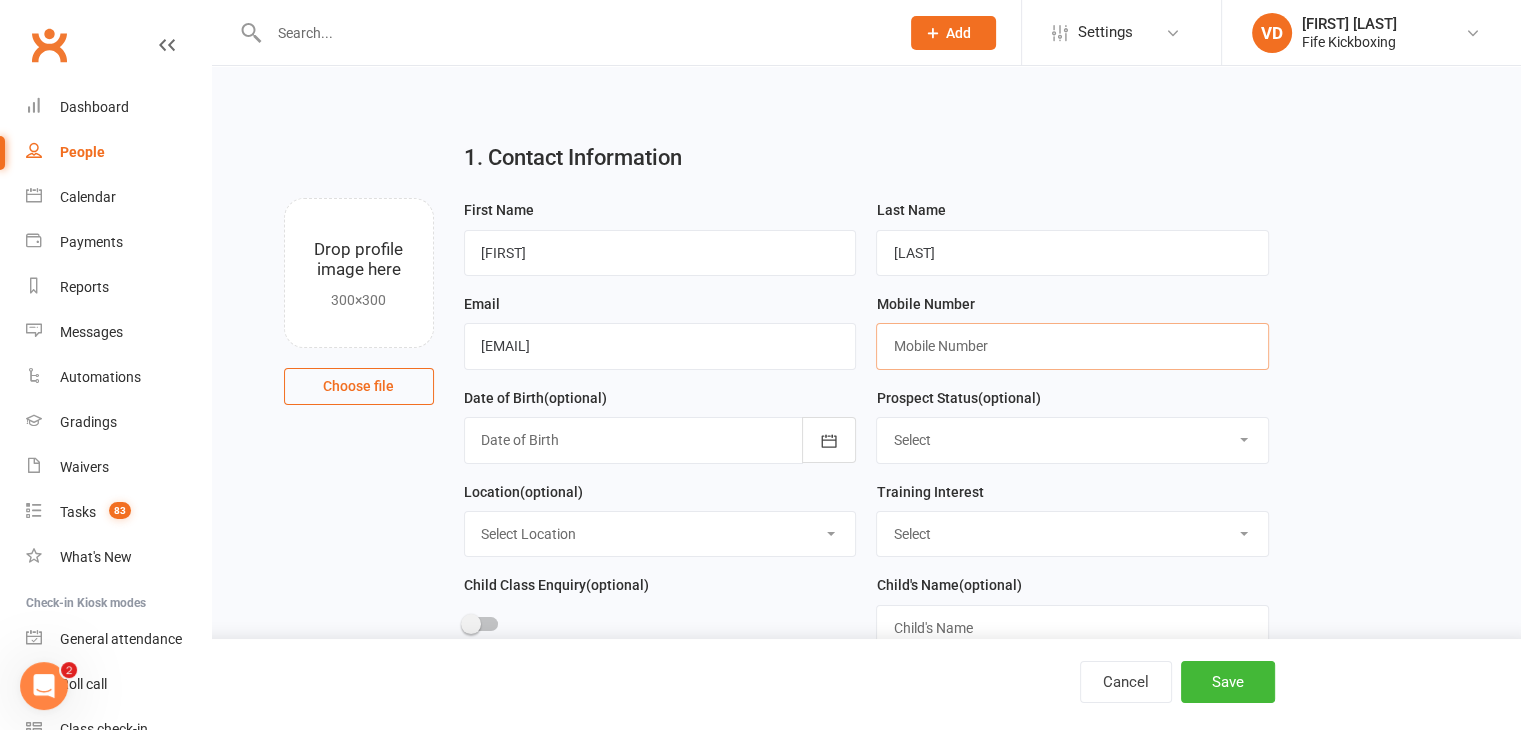 click at bounding box center [1072, 346] 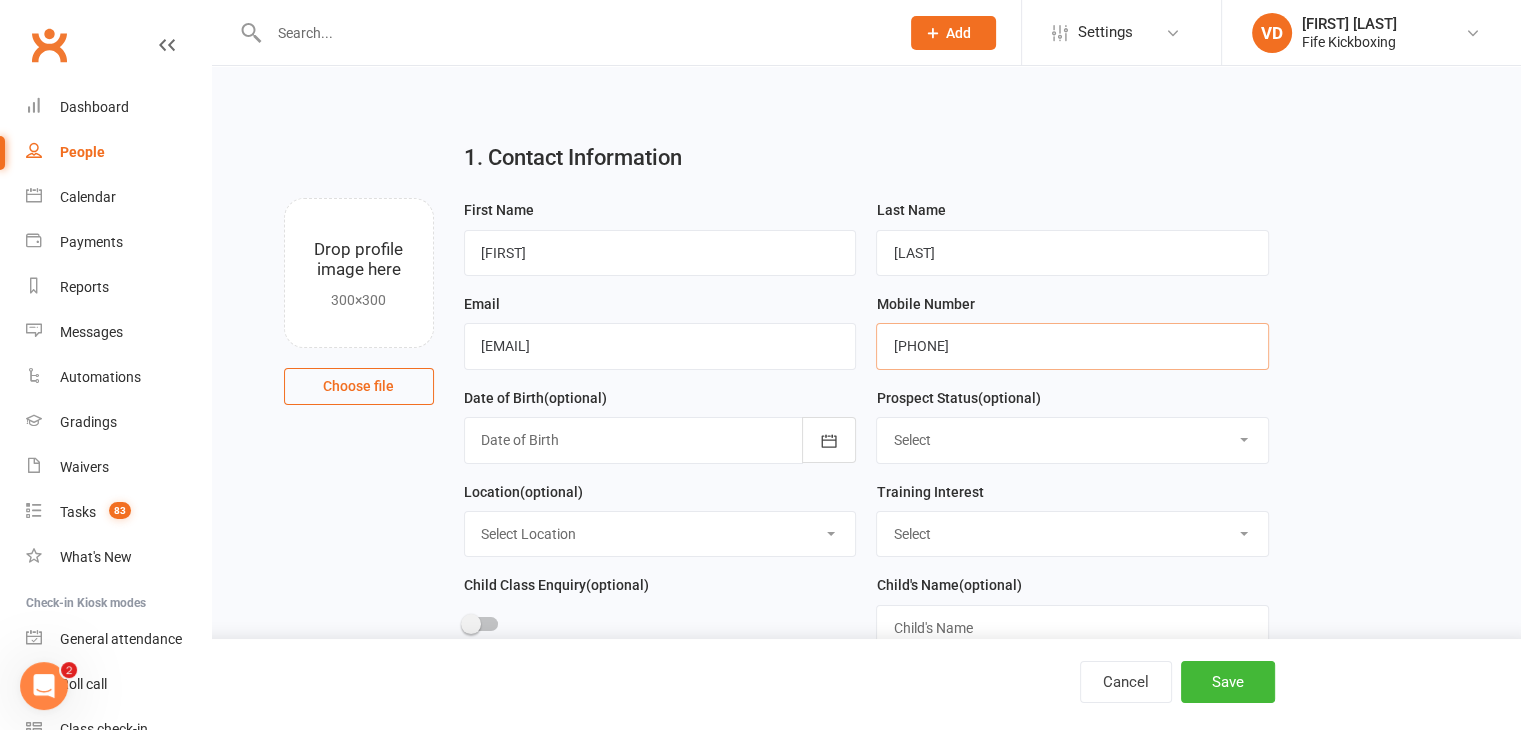 type on "[PHONE]" 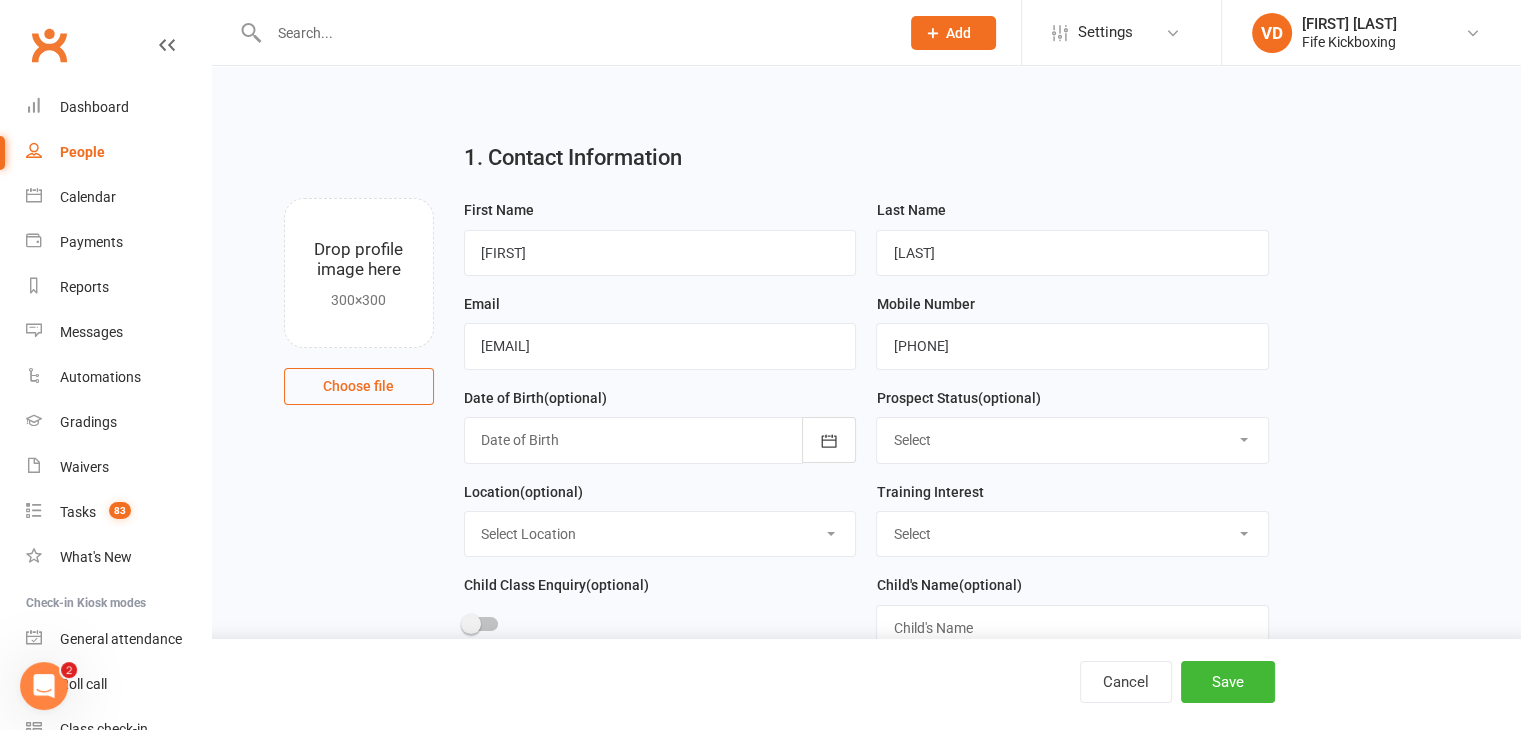 click on "Select Enquiry Trial booked 1 class attended 2 classes attended 3+ classes attended Not Interested" at bounding box center [1072, 440] 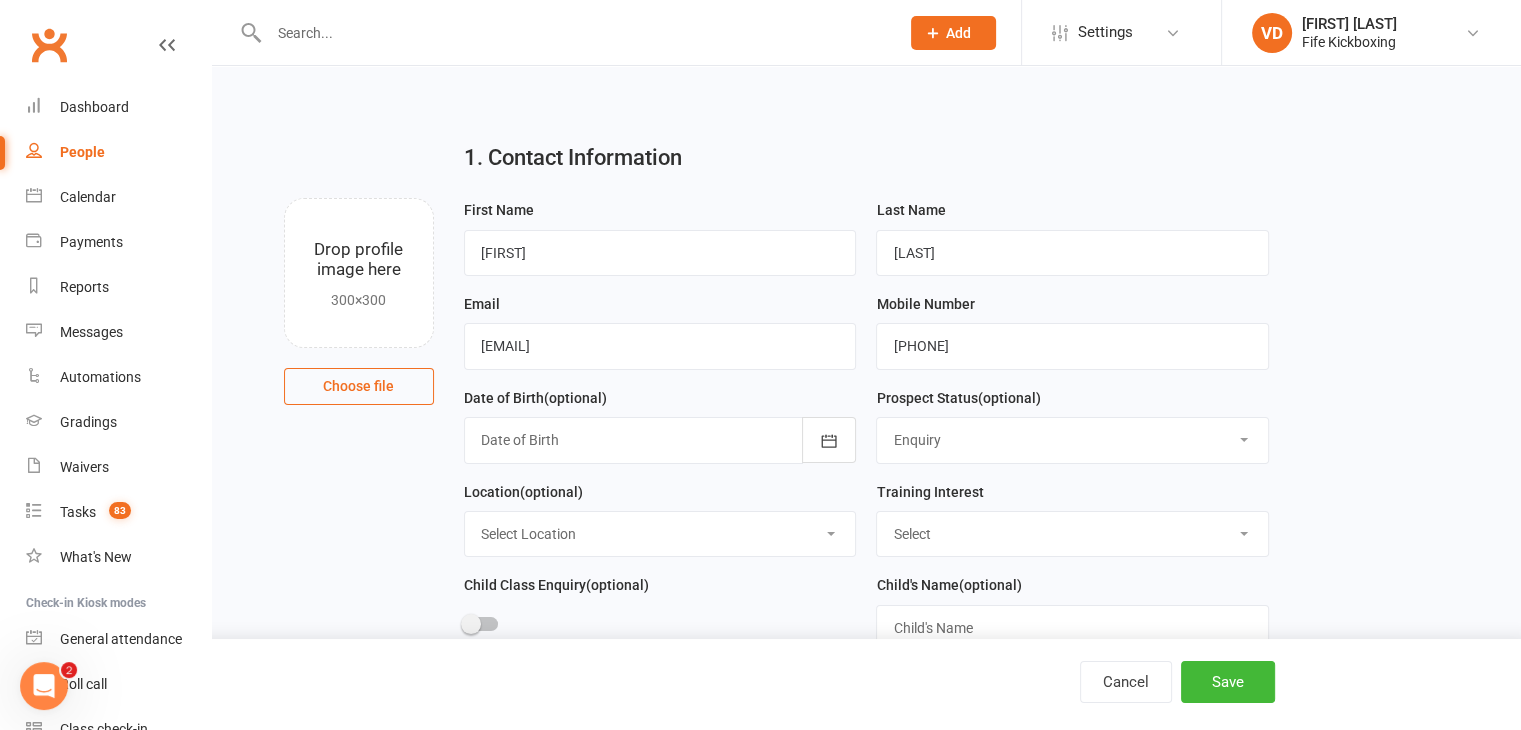 click on "Select Enquiry Trial booked 1 class attended 2 classes attended 3+ classes attended Not Interested" at bounding box center [1072, 440] 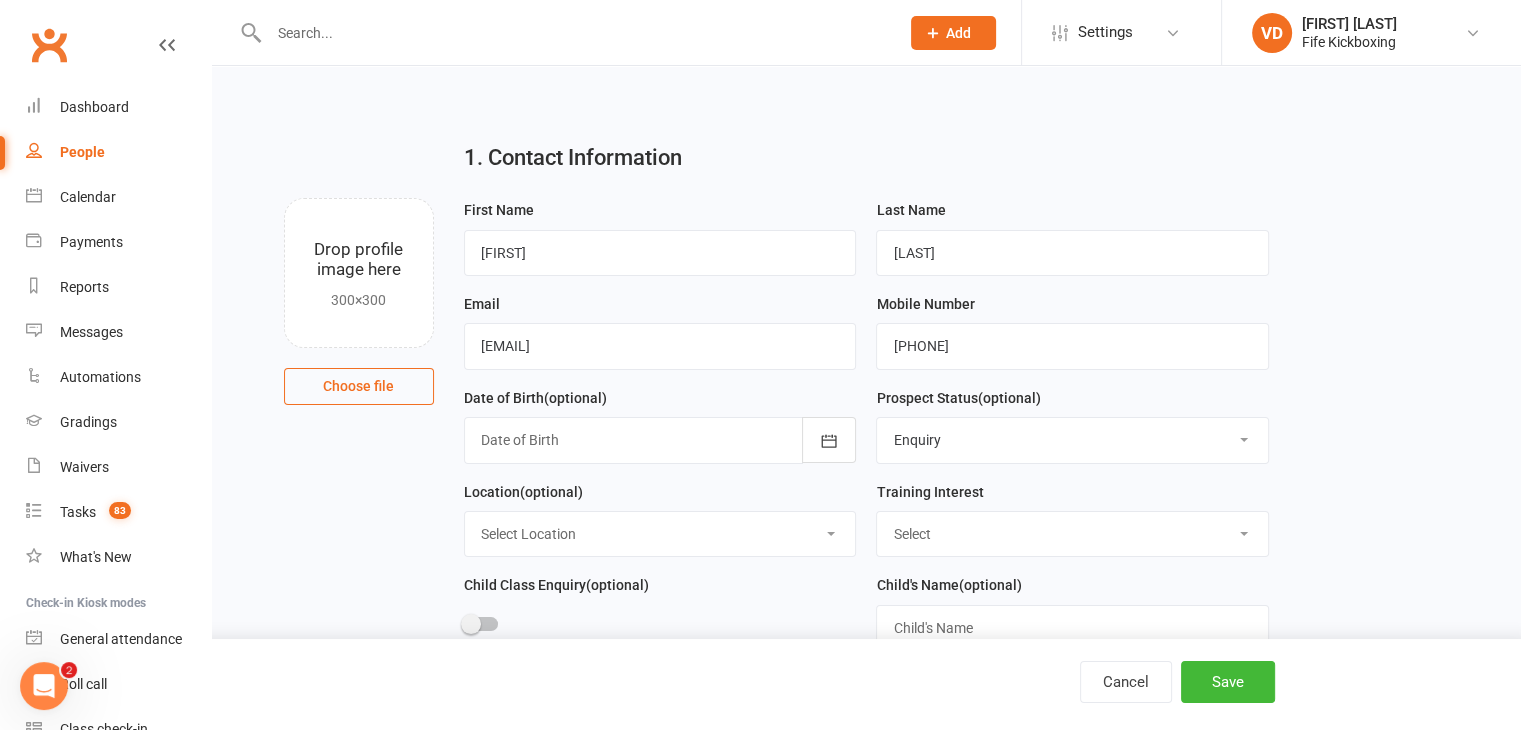 click on "Select Wee Warriors (3 - 4½) Lil Dragons (4.5-6 years) Junior Warriors (7-8yo) Kids Kickboxing (9-11 years) Teens Kickboxing (12-15 years) Ladies Only Kickboxing (16+ years) Adults Kickboxing (16+ years) The Fitness Lab (15+ years) Events, Programs & Courses" at bounding box center (1072, 534) 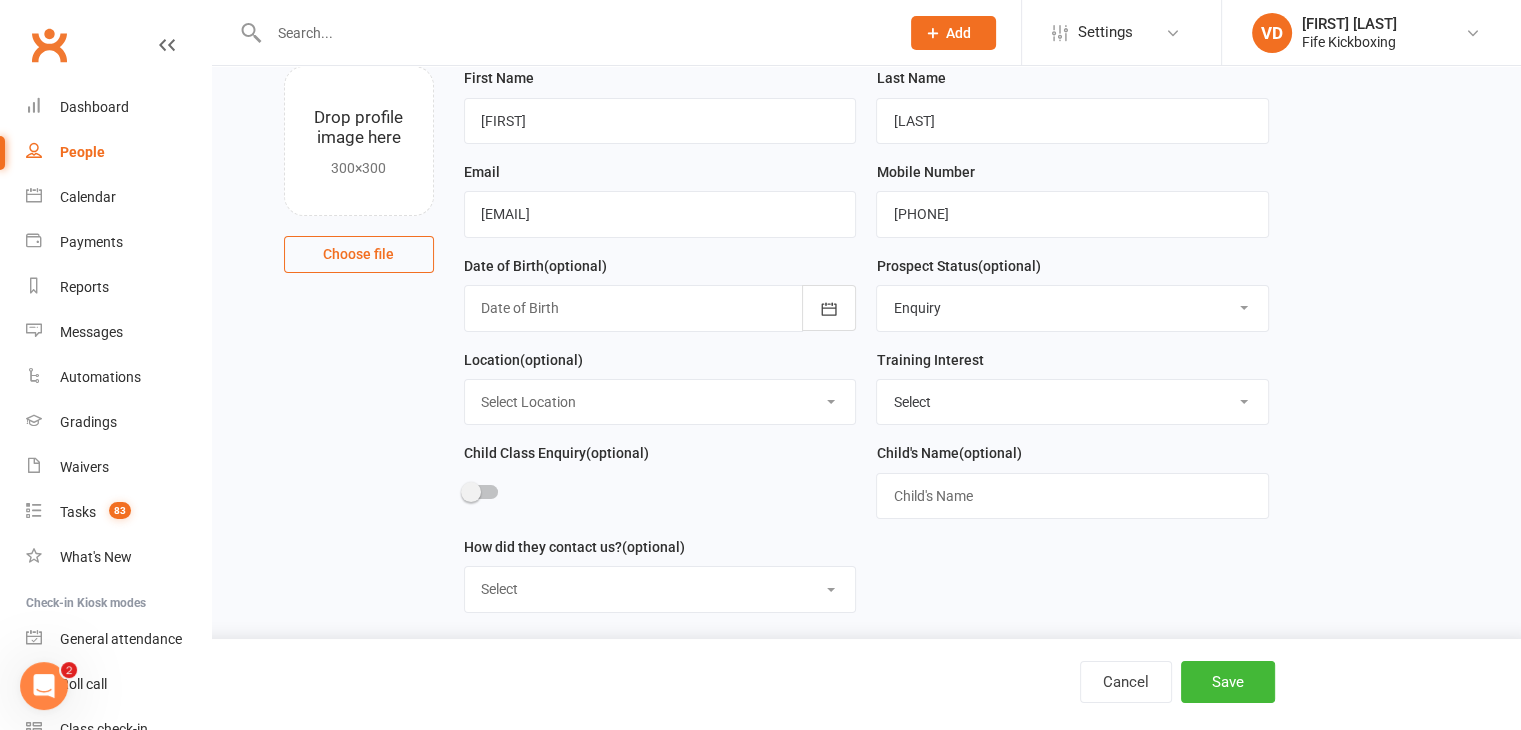 scroll, scrollTop: 200, scrollLeft: 0, axis: vertical 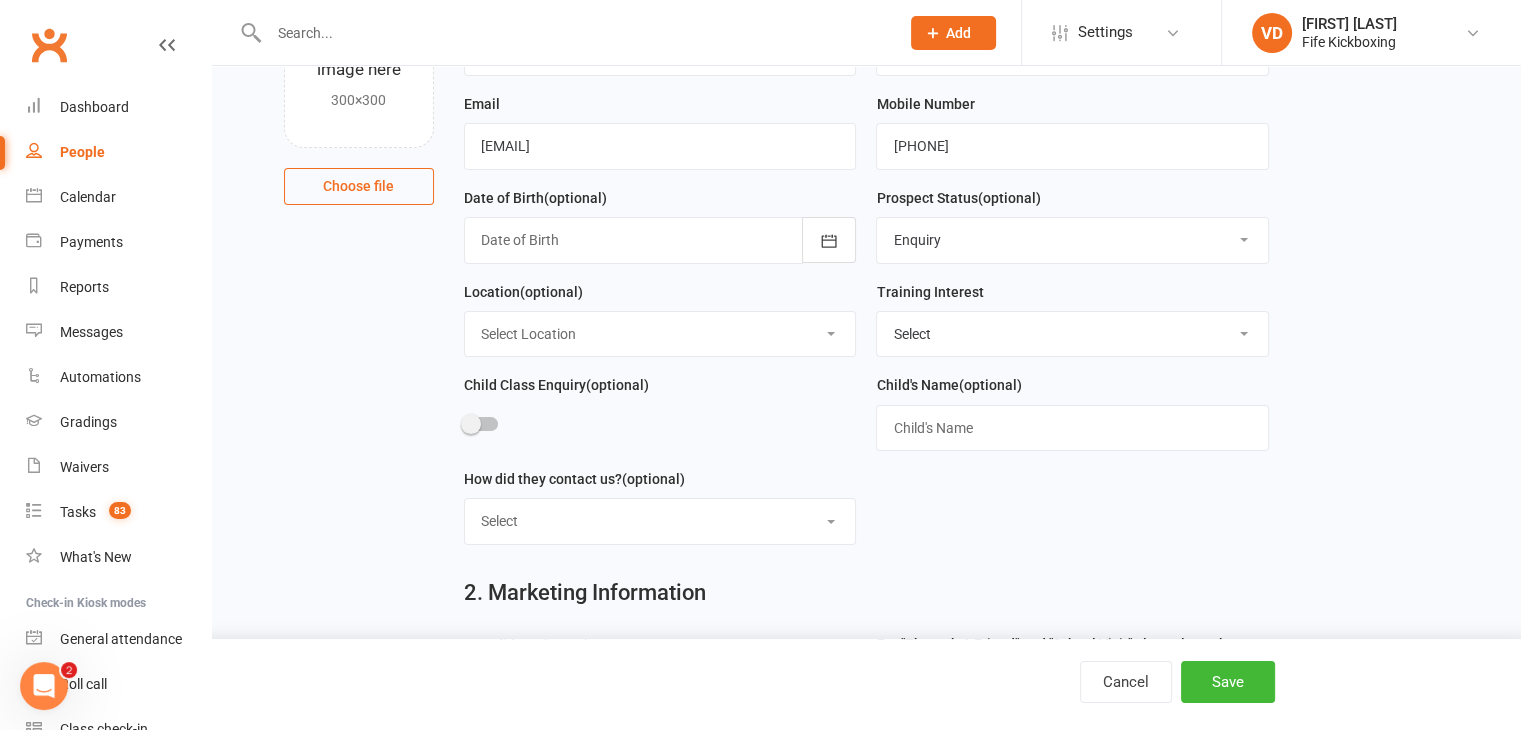 click on "Select Website contact form Phone Email Social media app Walk in" at bounding box center (660, 521) 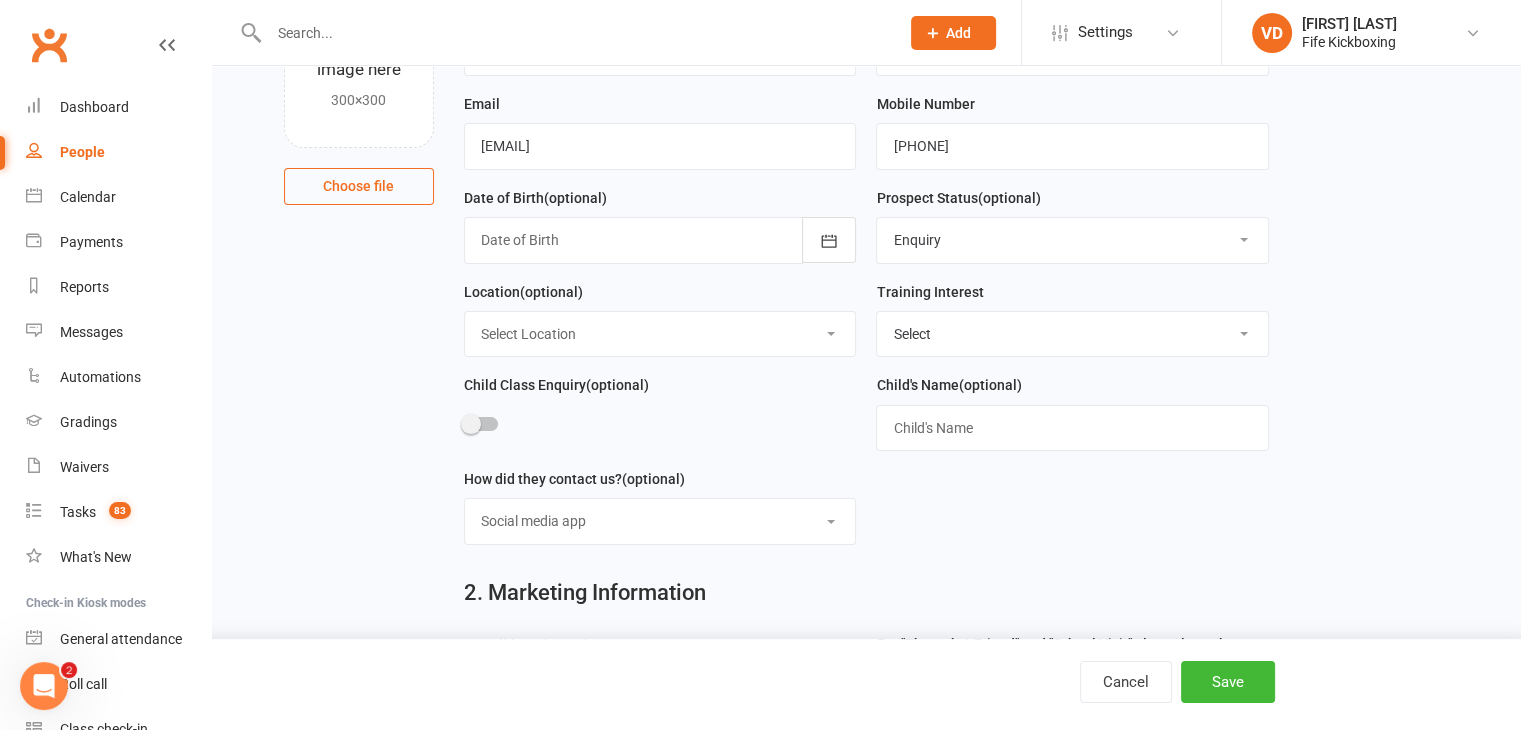 click on "Select Website contact form Phone Email Social media app Walk in" at bounding box center (660, 521) 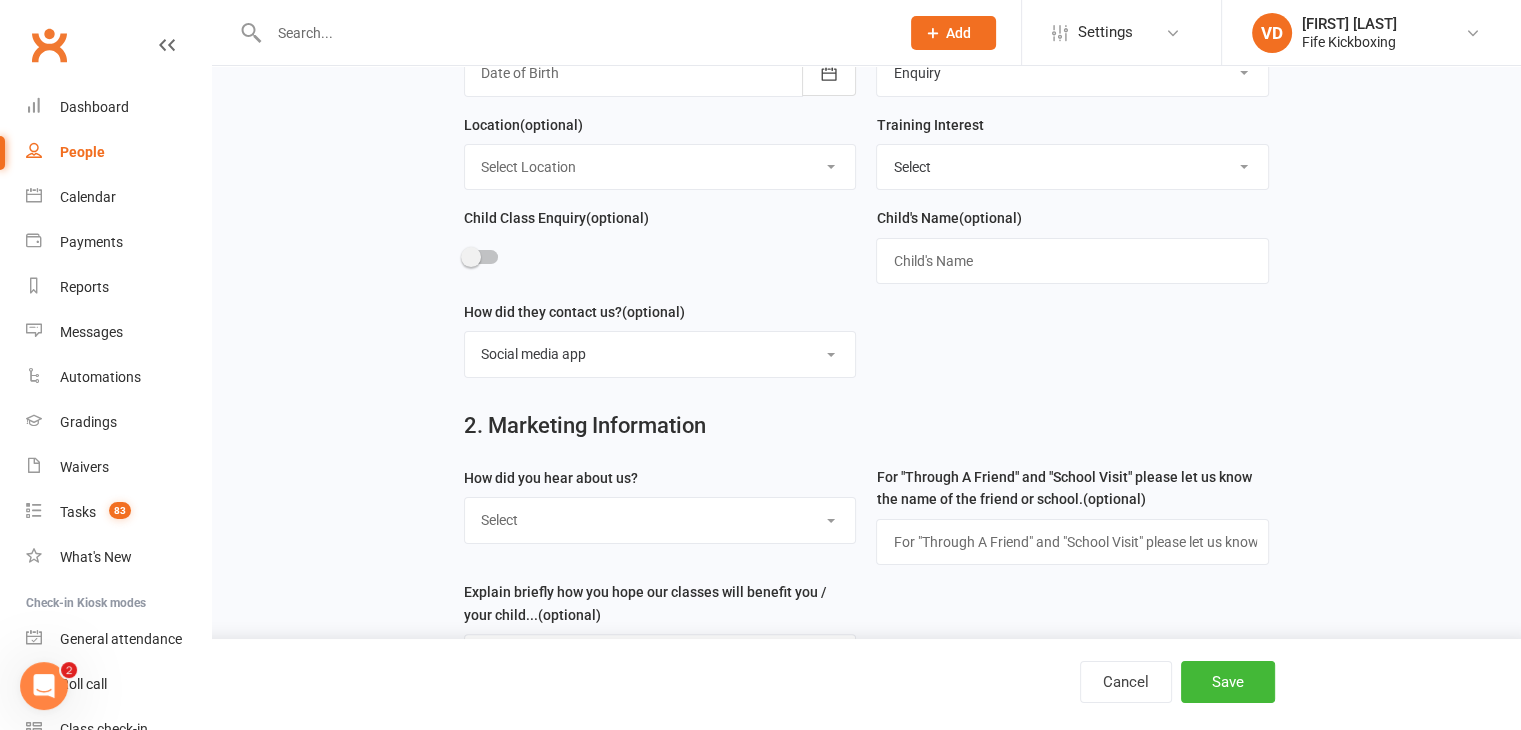 scroll, scrollTop: 400, scrollLeft: 0, axis: vertical 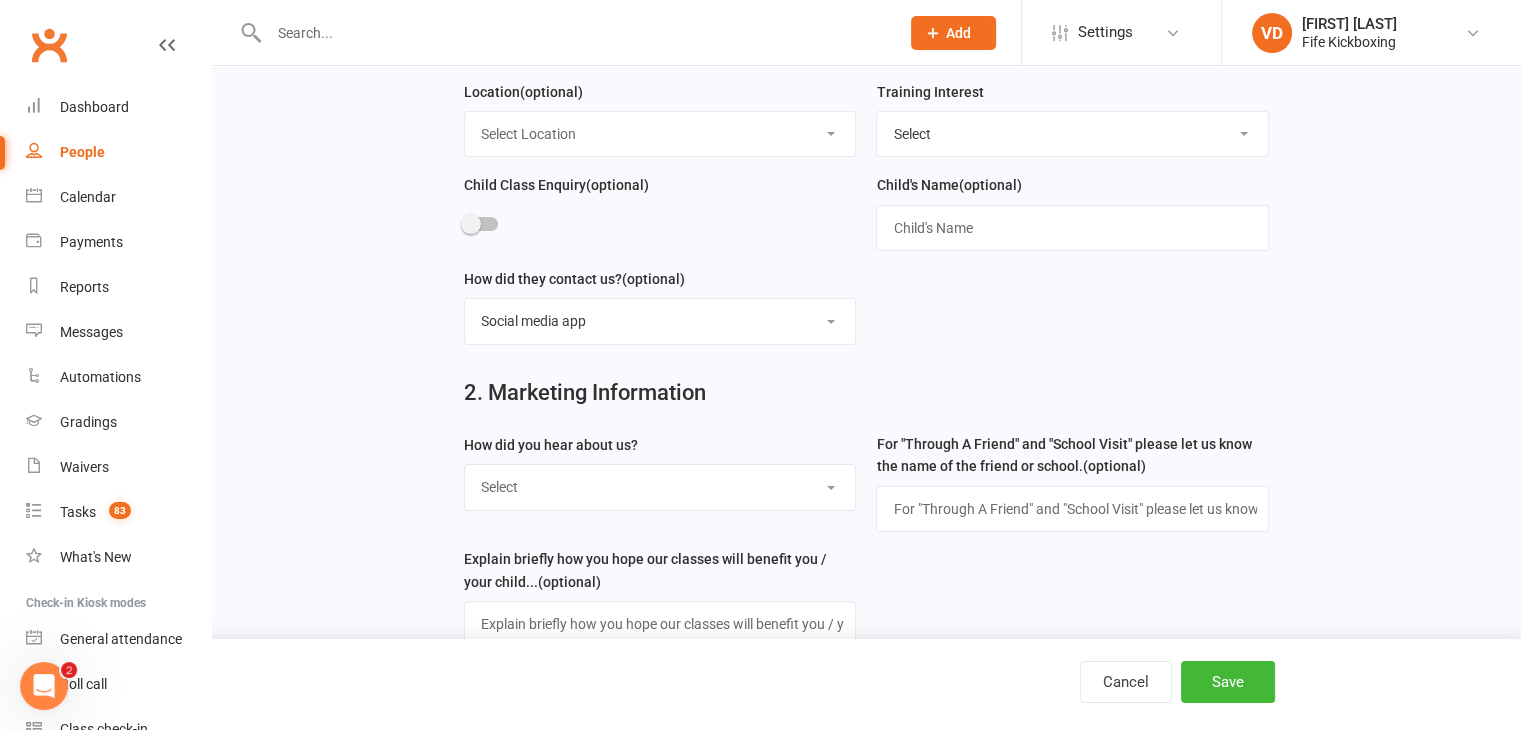 click on "Select Social media Google Leaflet Through A Friend School visit Event Walked by Roadside sign" at bounding box center [660, 487] 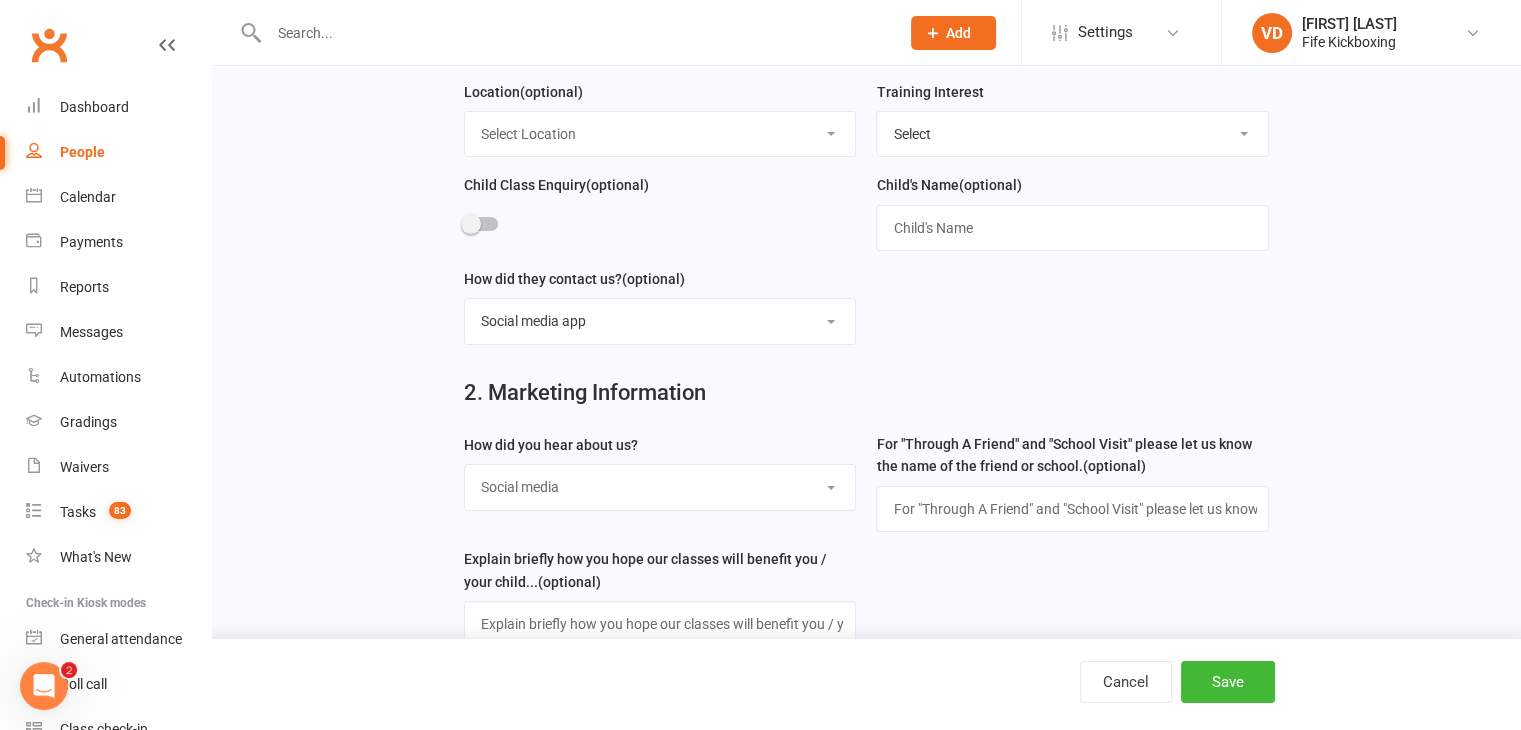 click on "Select Social media Google Leaflet Through A Friend School visit Event Walked by Roadside sign" at bounding box center [660, 487] 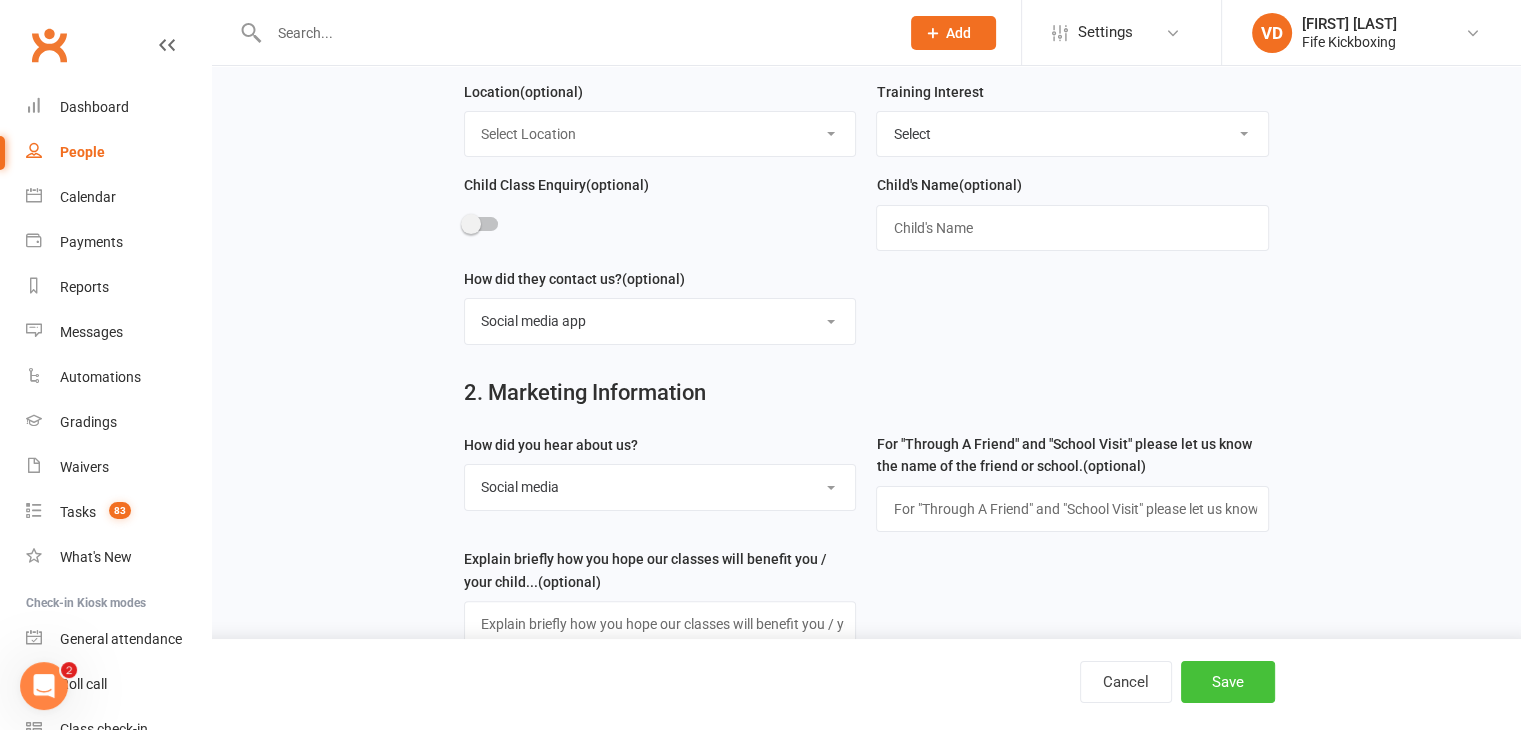 click on "Save" at bounding box center [1228, 682] 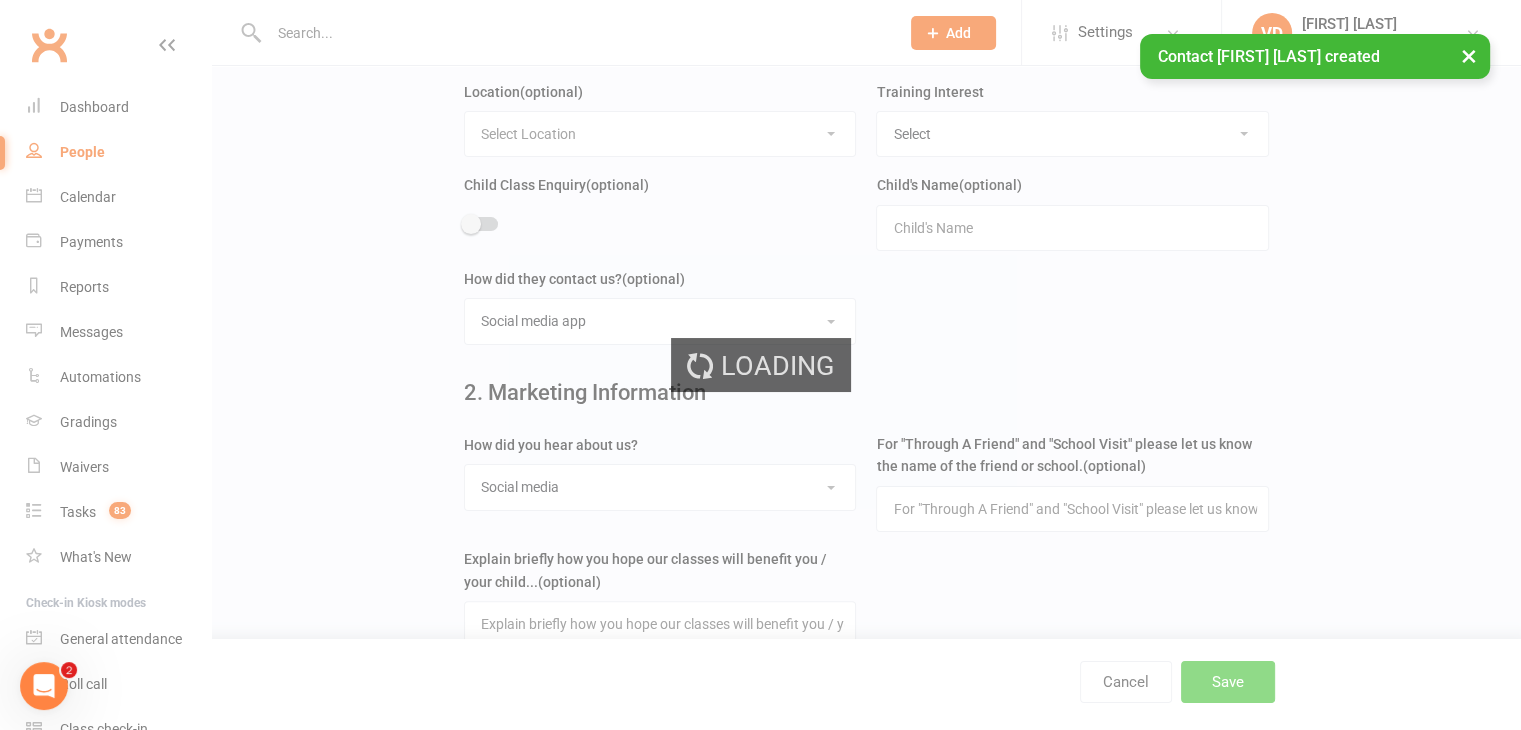 scroll, scrollTop: 0, scrollLeft: 0, axis: both 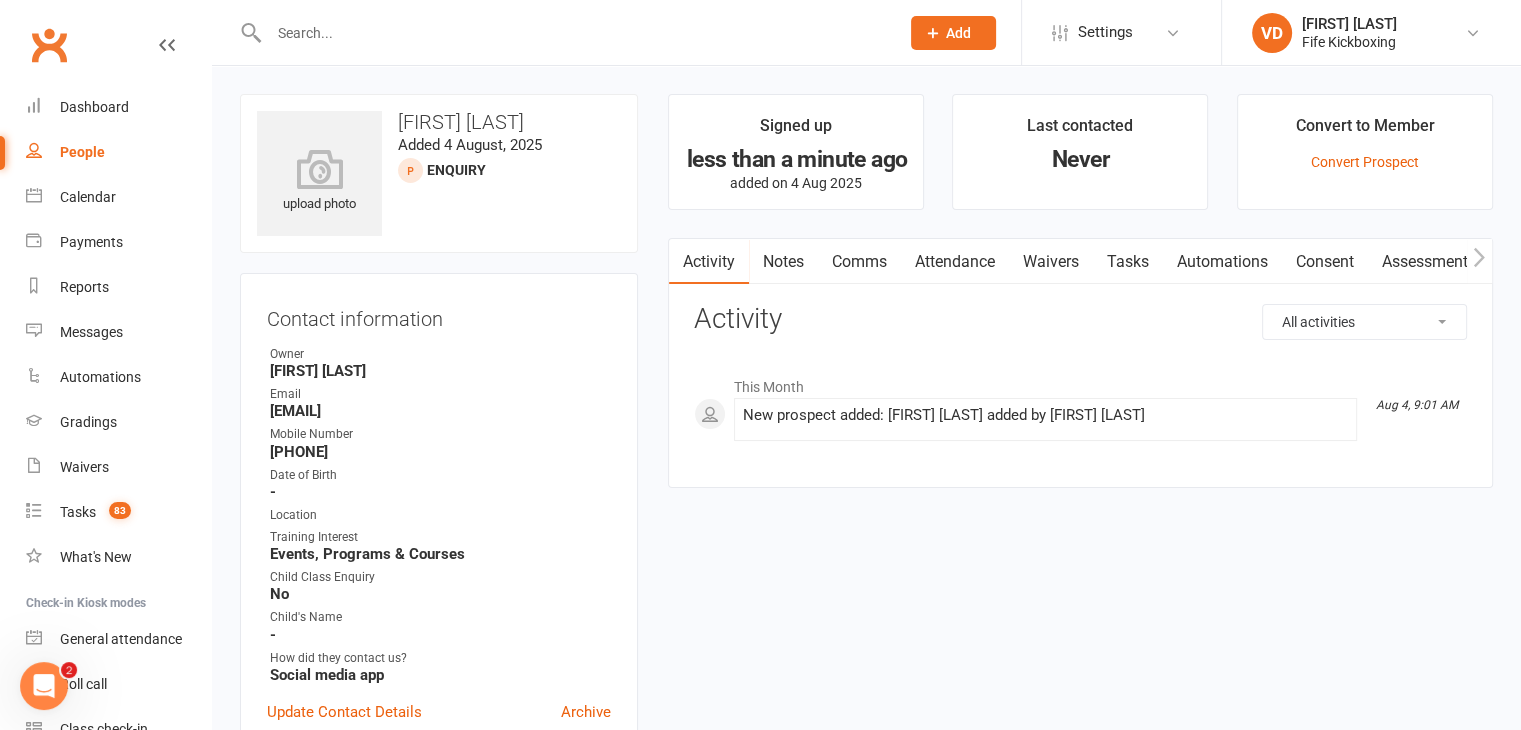 click 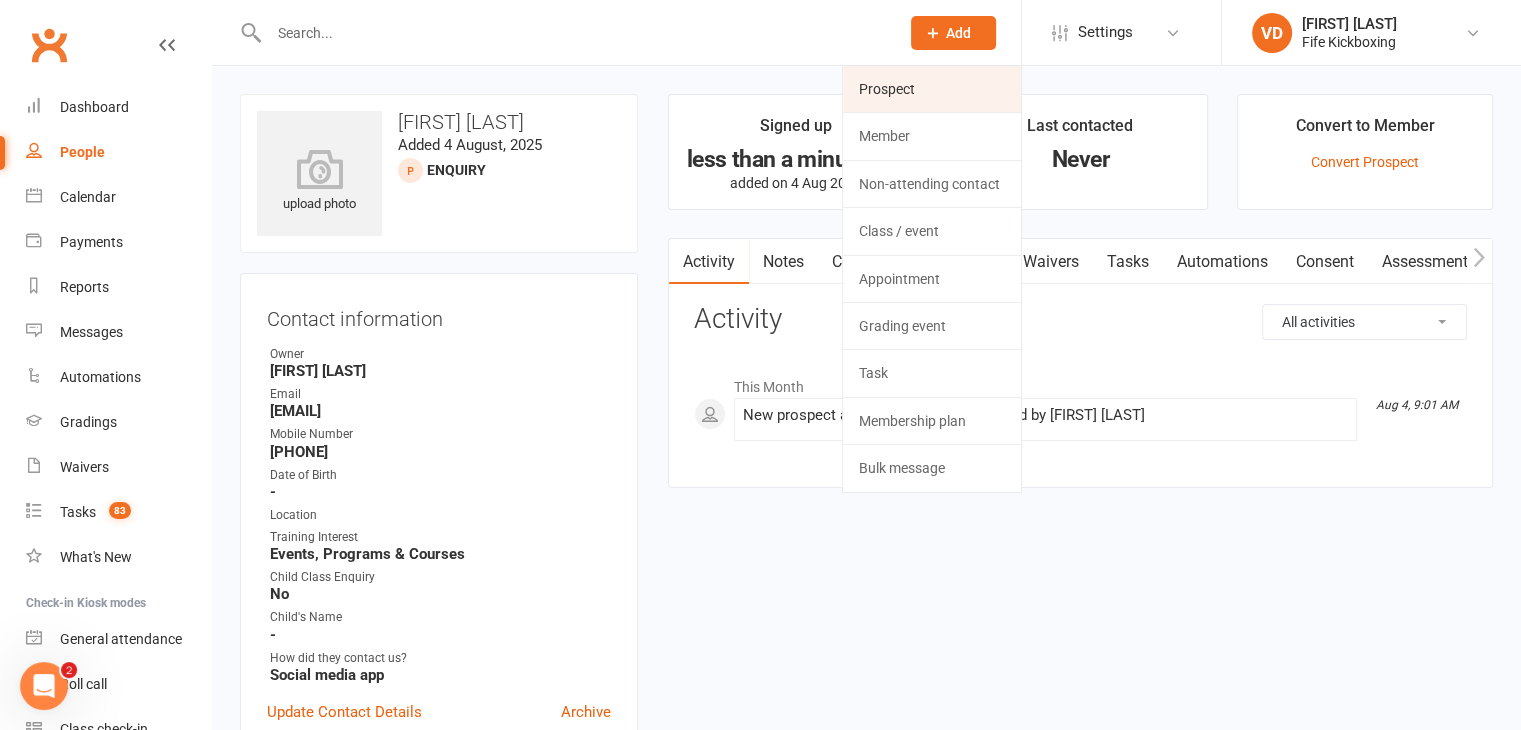 click on "Prospect" 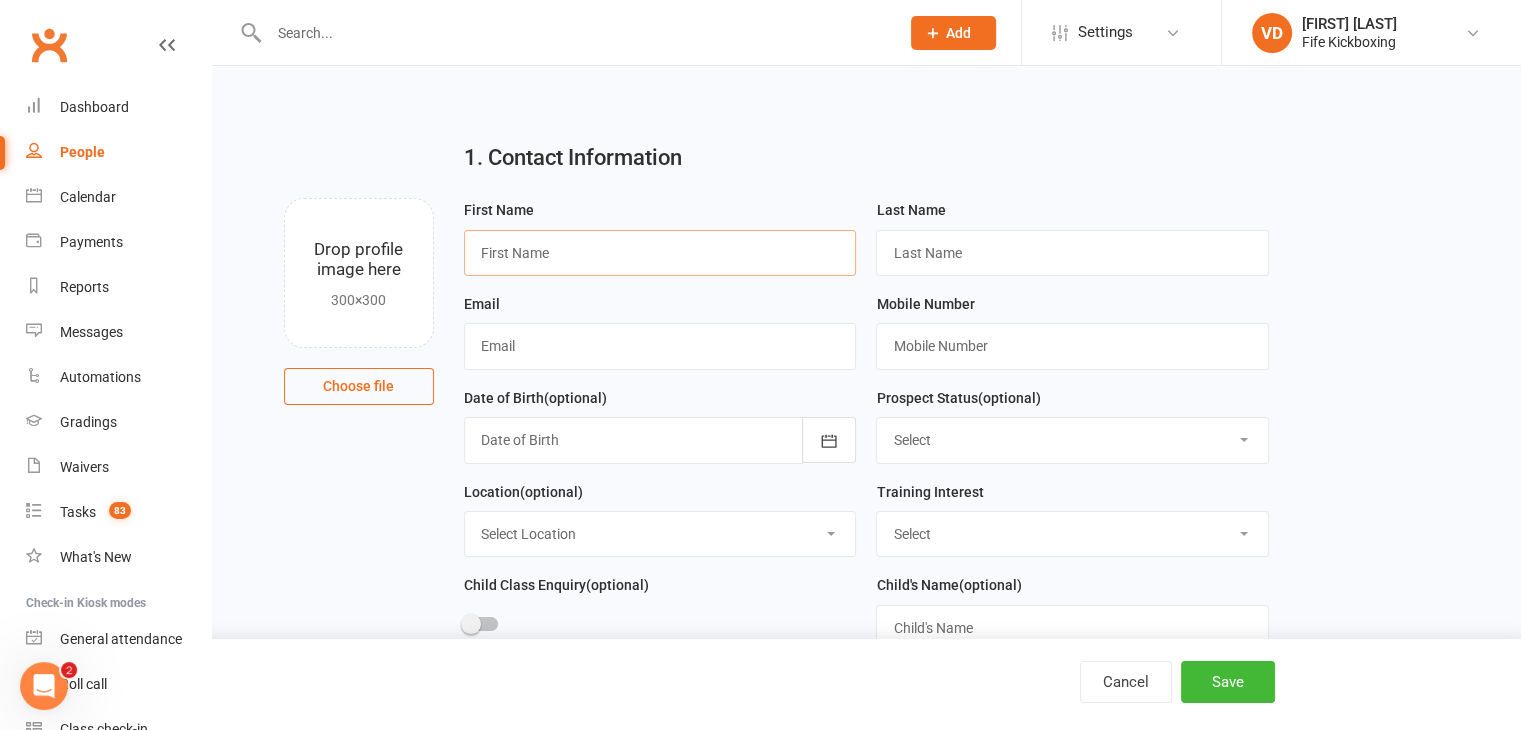 click at bounding box center [660, 253] 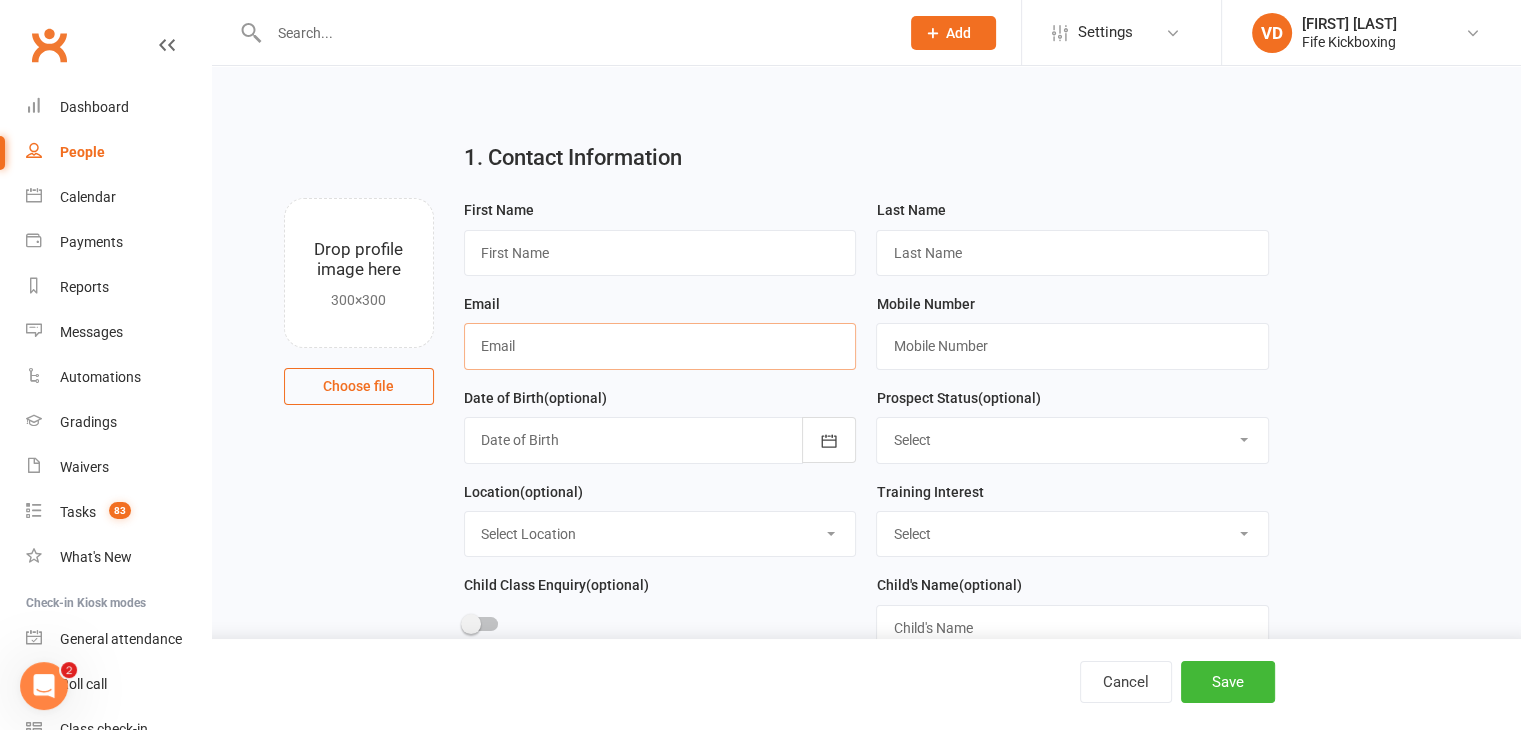 click at bounding box center (660, 346) 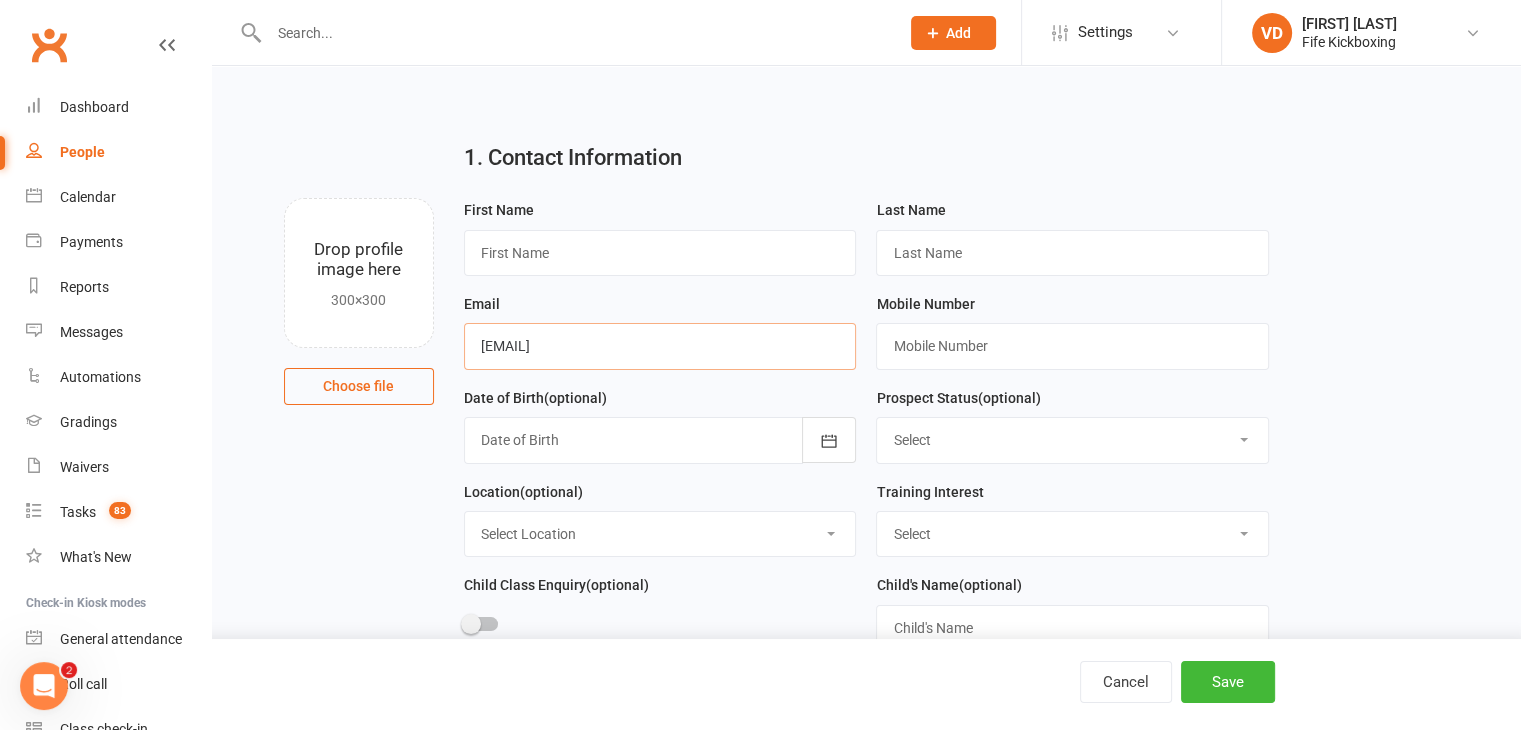 type on "[EMAIL]" 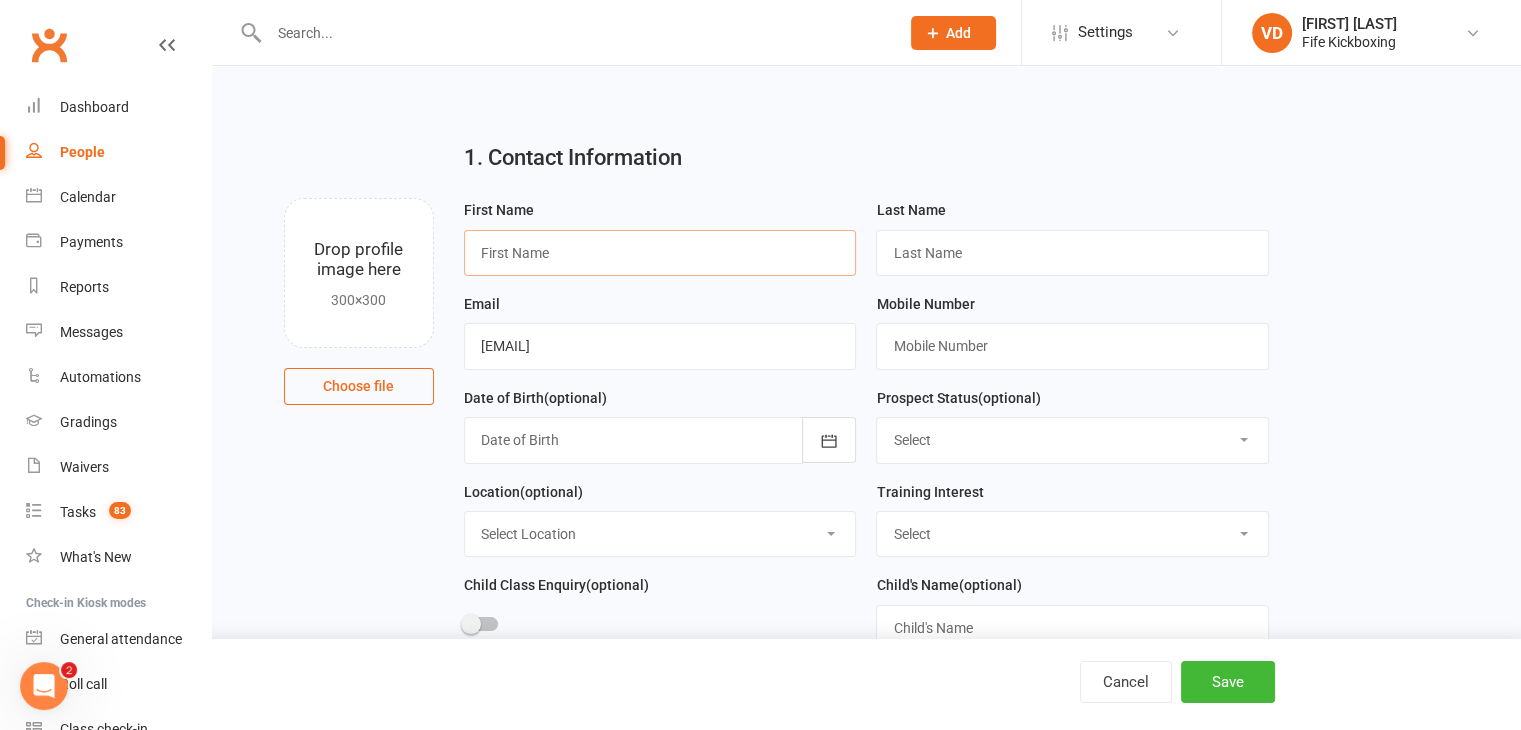 click at bounding box center (660, 253) 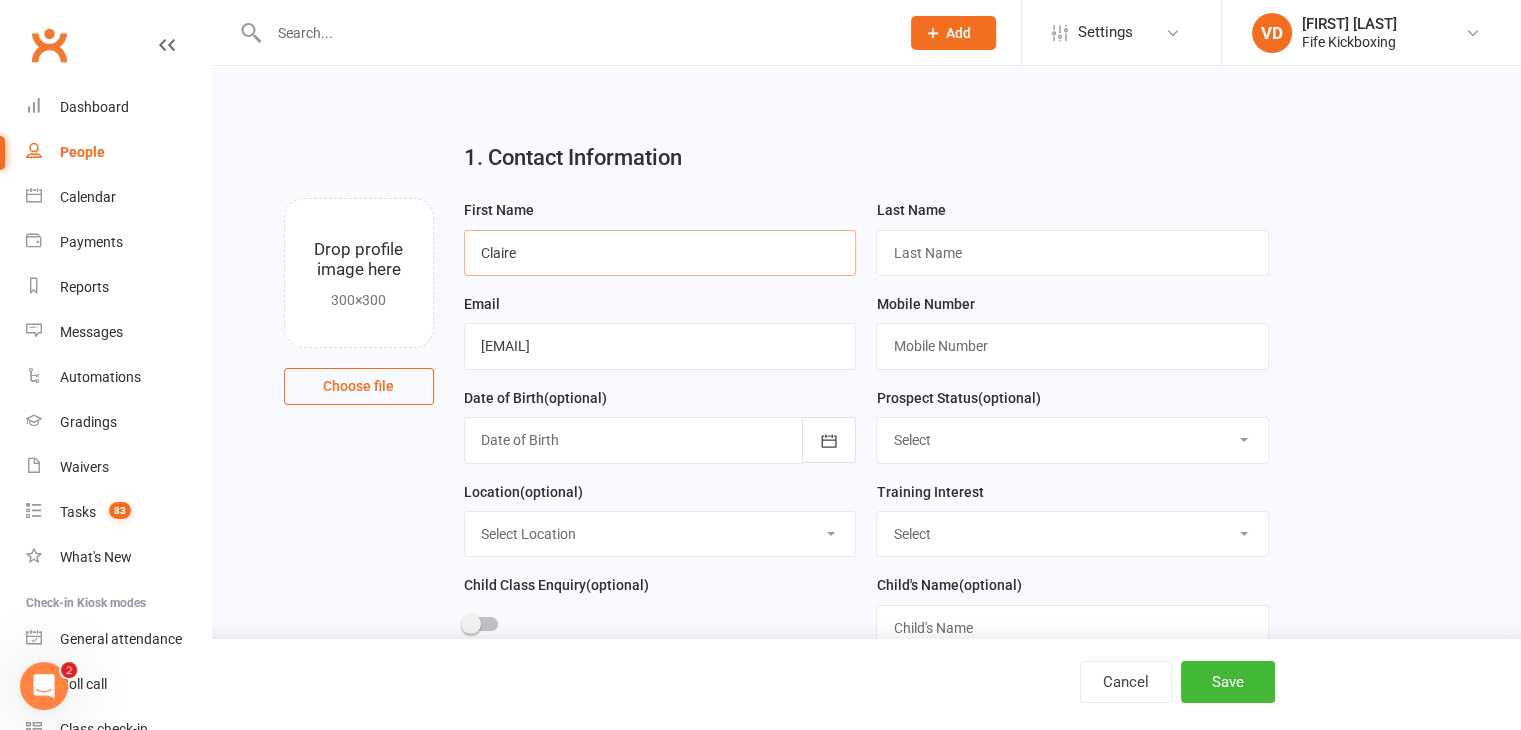 type on "Claire" 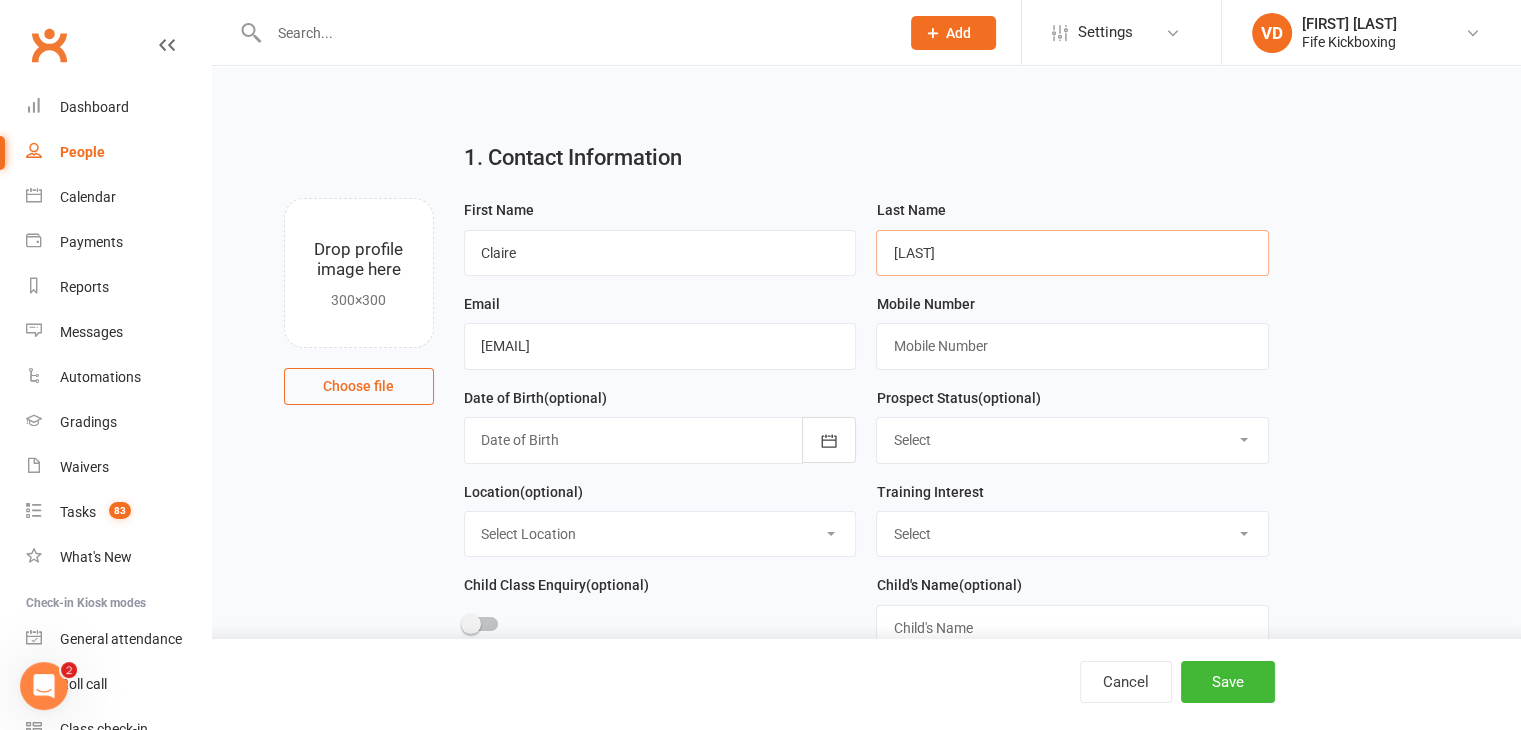 type on "[LAST]" 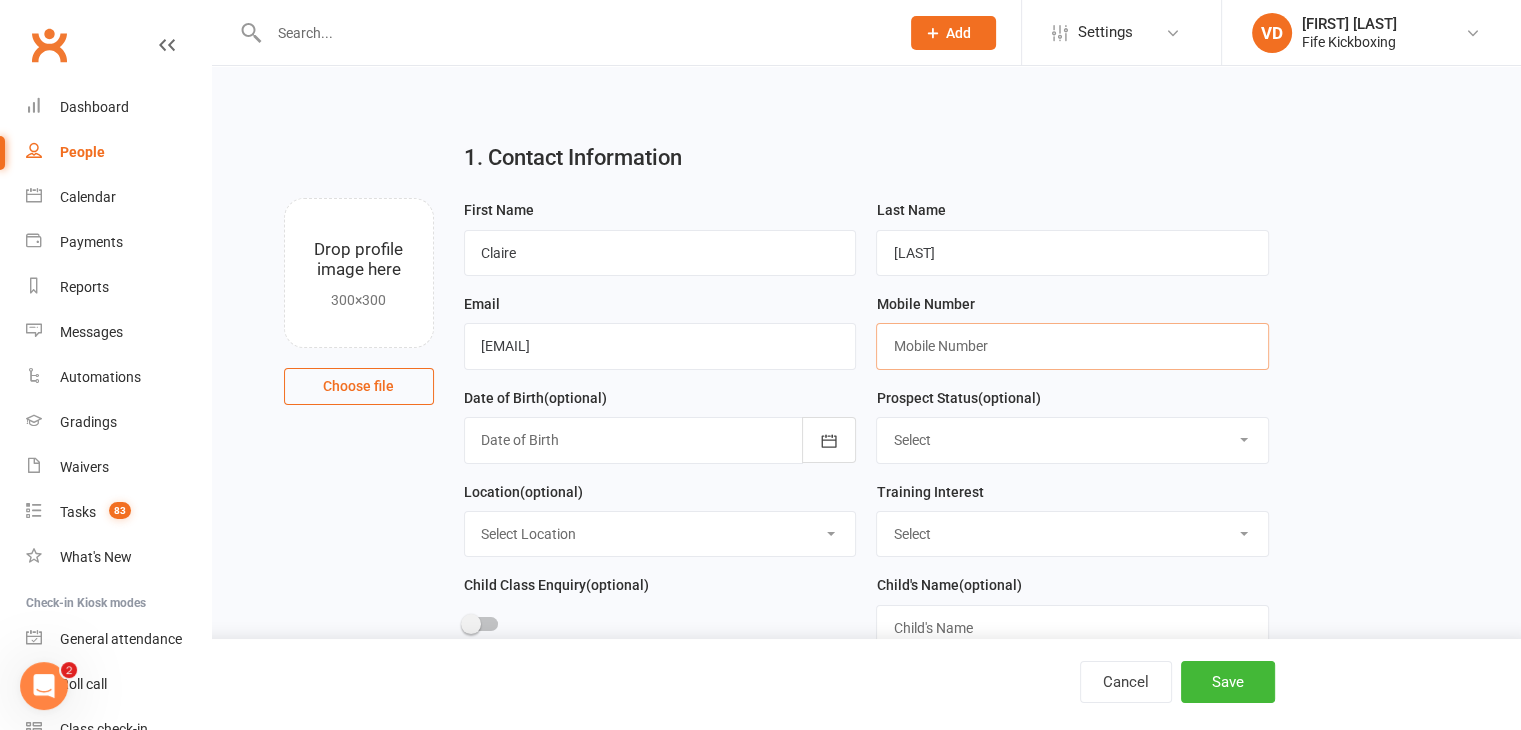 click at bounding box center [1072, 346] 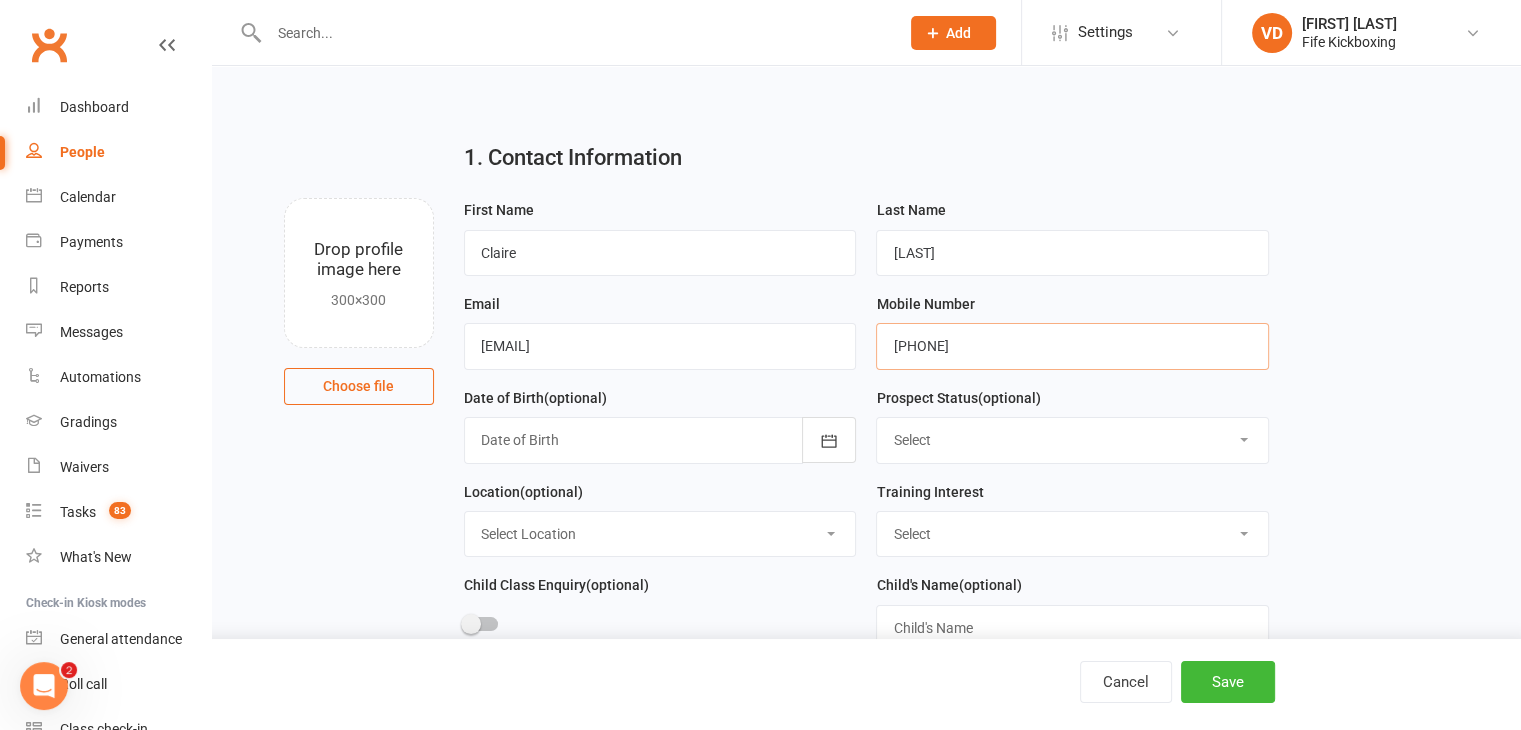click on "[PHONE]" at bounding box center [1072, 346] 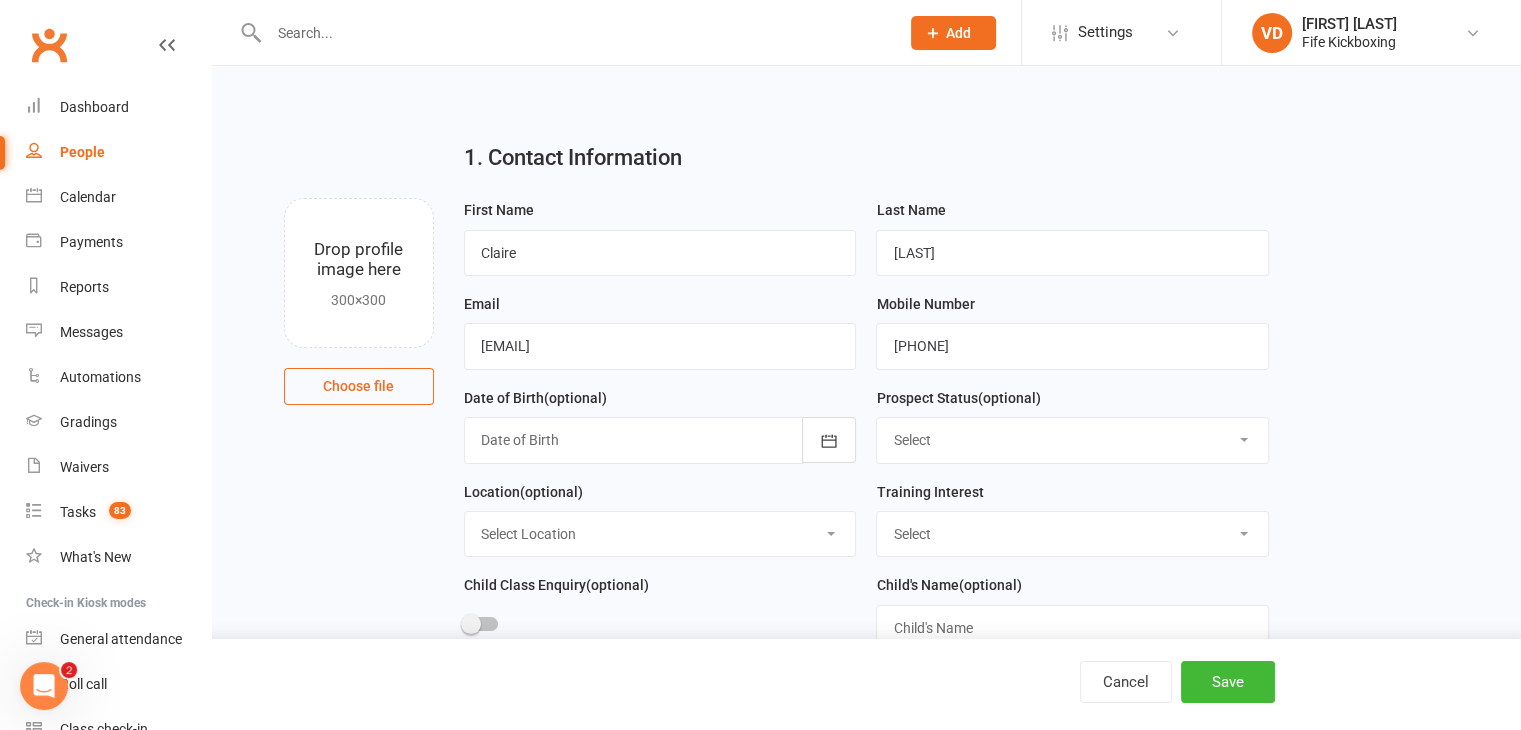 click on "Select Enquiry Trial booked 1 class attended 2 classes attended 3+ classes attended Not Interested" at bounding box center (1072, 440) 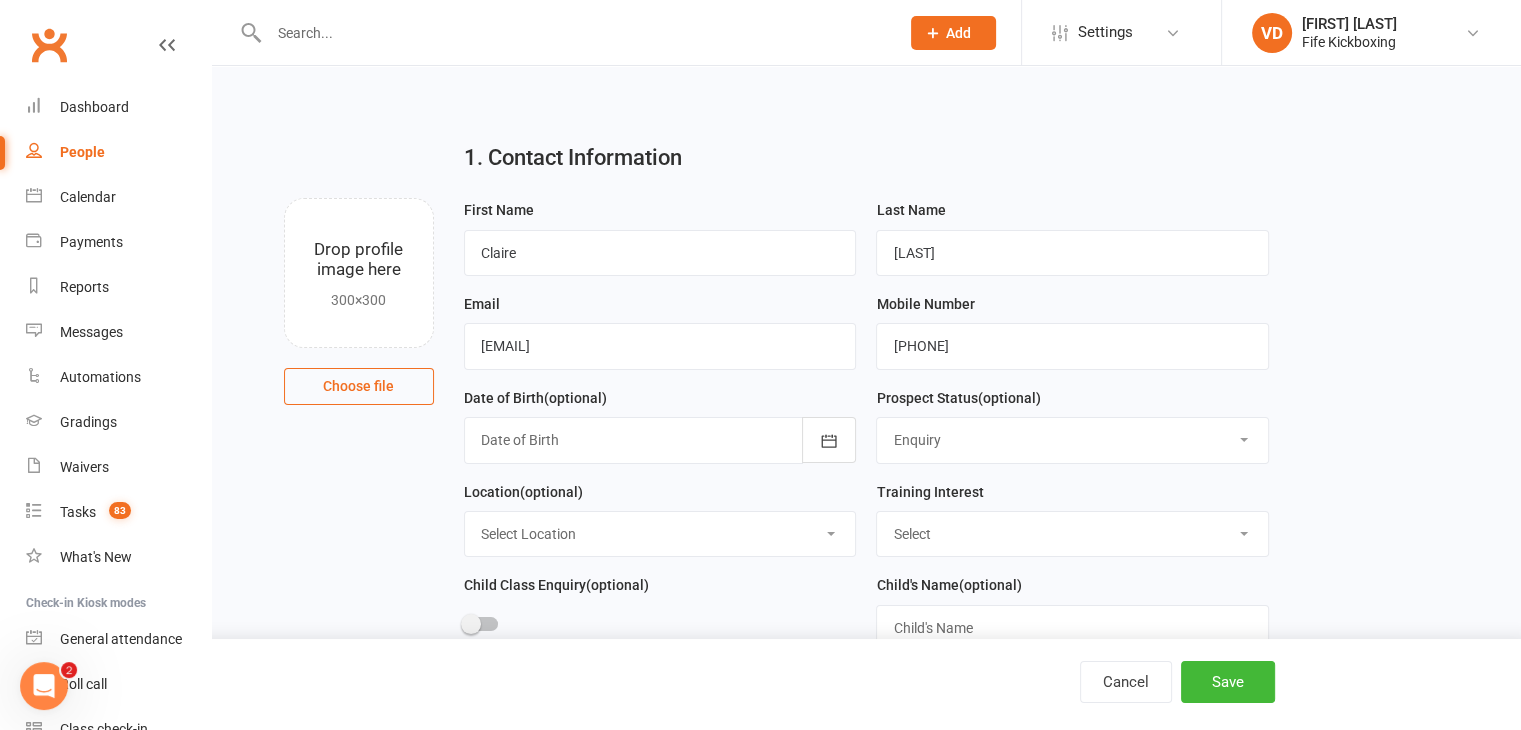 click on "Select Enquiry Trial booked 1 class attended 2 classes attended 3+ classes attended Not Interested" at bounding box center (1072, 440) 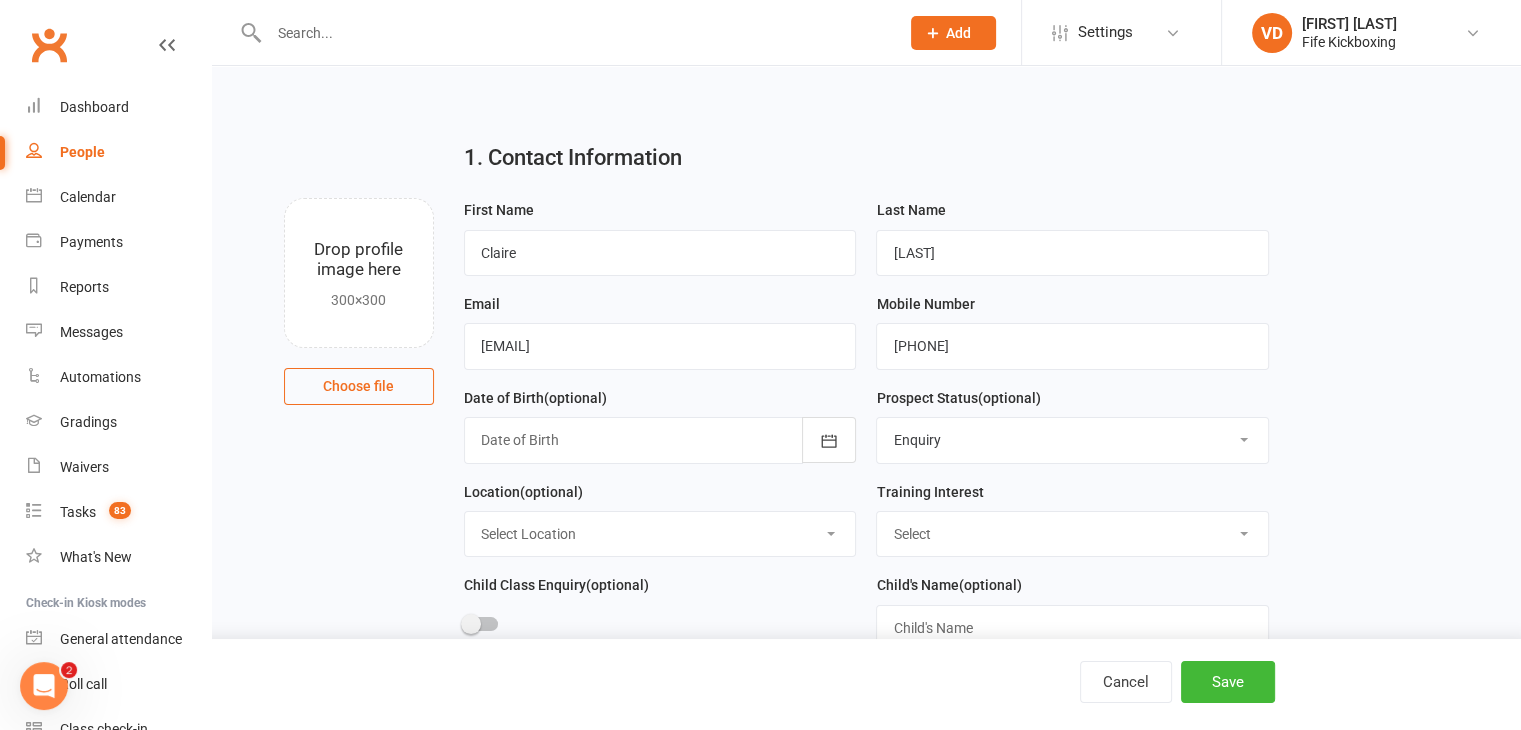 click on "Select Wee Warriors (3 - 4½) Lil Dragons (4.5-6 years) Junior Warriors (7-8yo) Kids Kickboxing (9-11 years) Teens Kickboxing (12-15 years) Ladies Only Kickboxing (16+ years) Adults Kickboxing (16+ years) The Fitness Lab (15+ years) Events, Programs & Courses" at bounding box center [1072, 534] 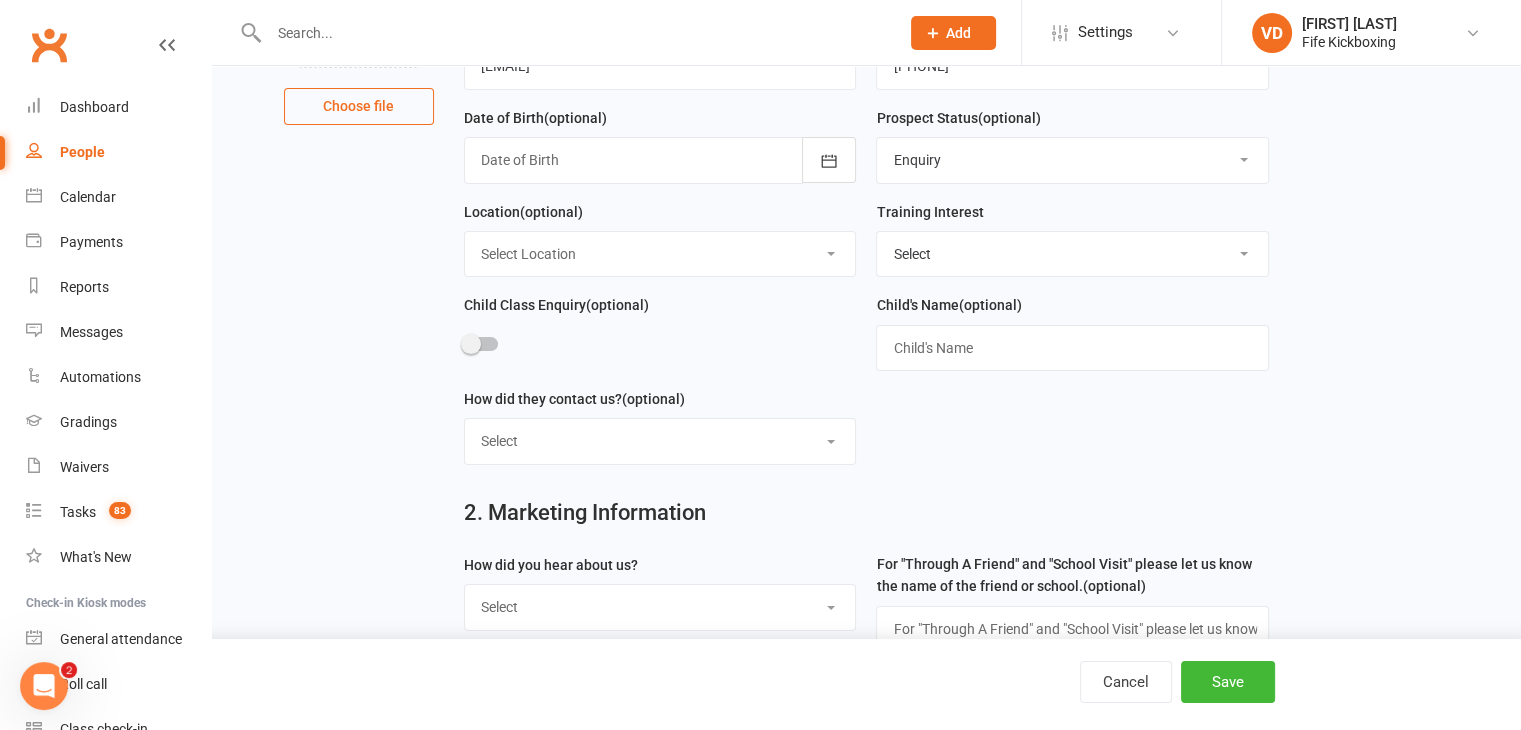 scroll, scrollTop: 300, scrollLeft: 0, axis: vertical 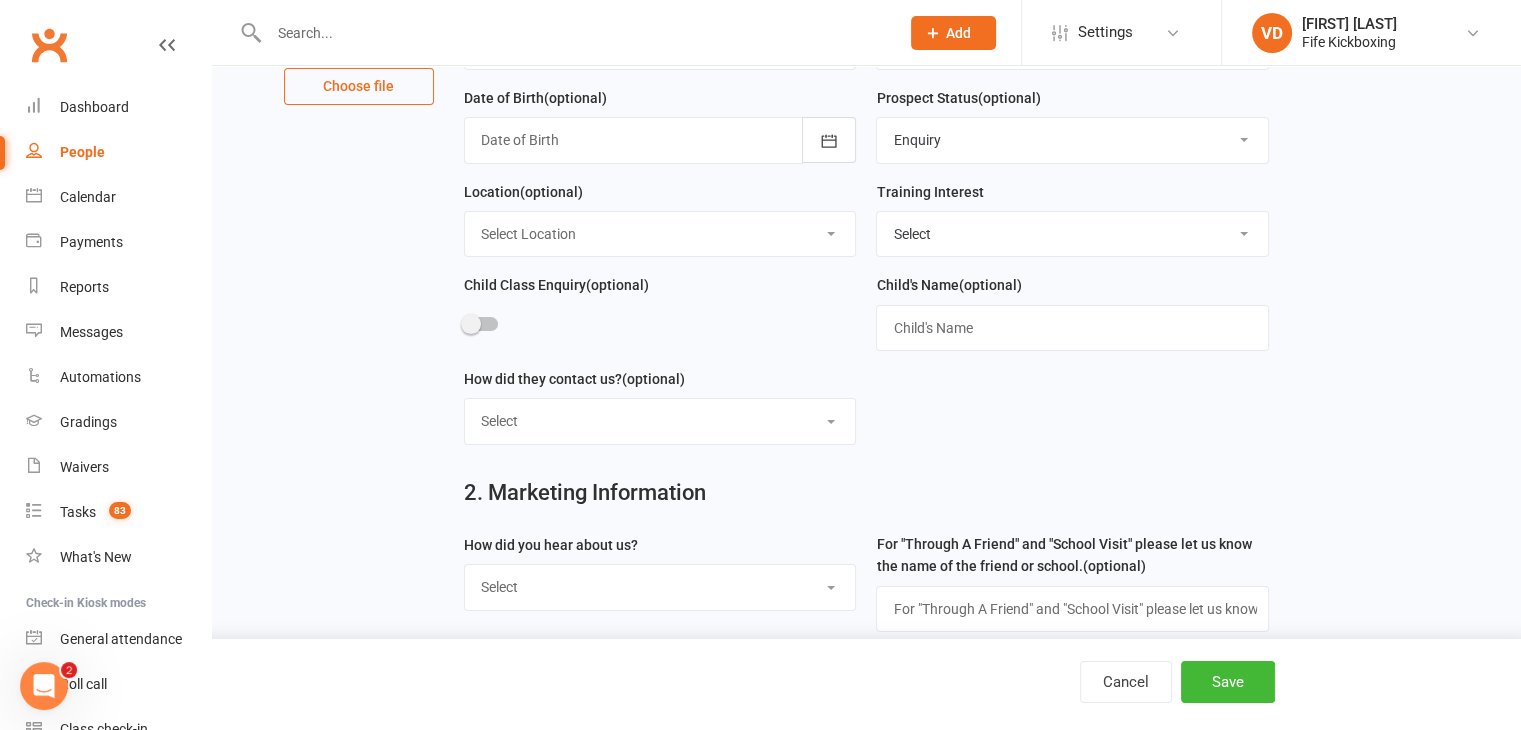 click on "Select Website contact form Phone Email Social media app Walk in" at bounding box center (660, 421) 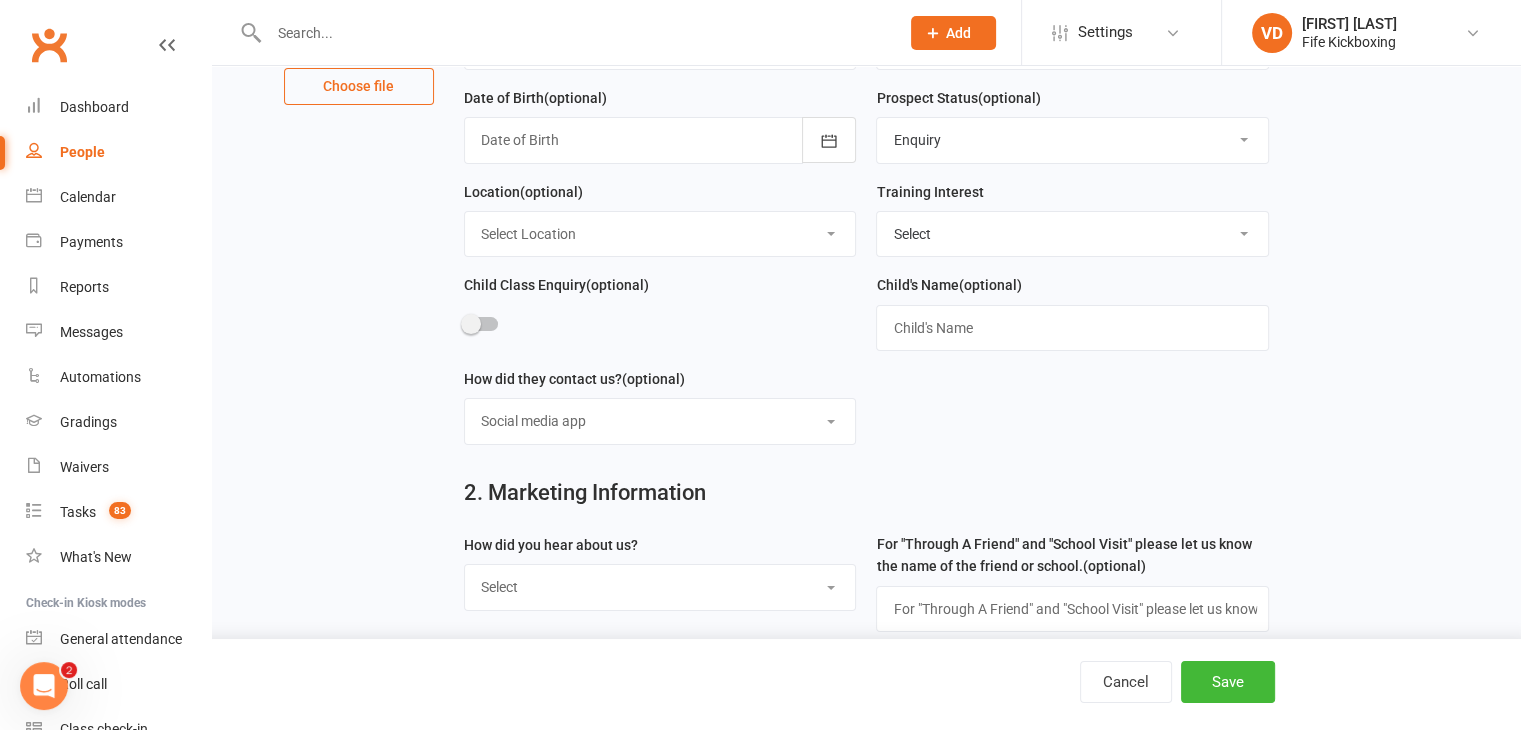 click on "Select Website contact form Phone Email Social media app Walk in" at bounding box center [660, 421] 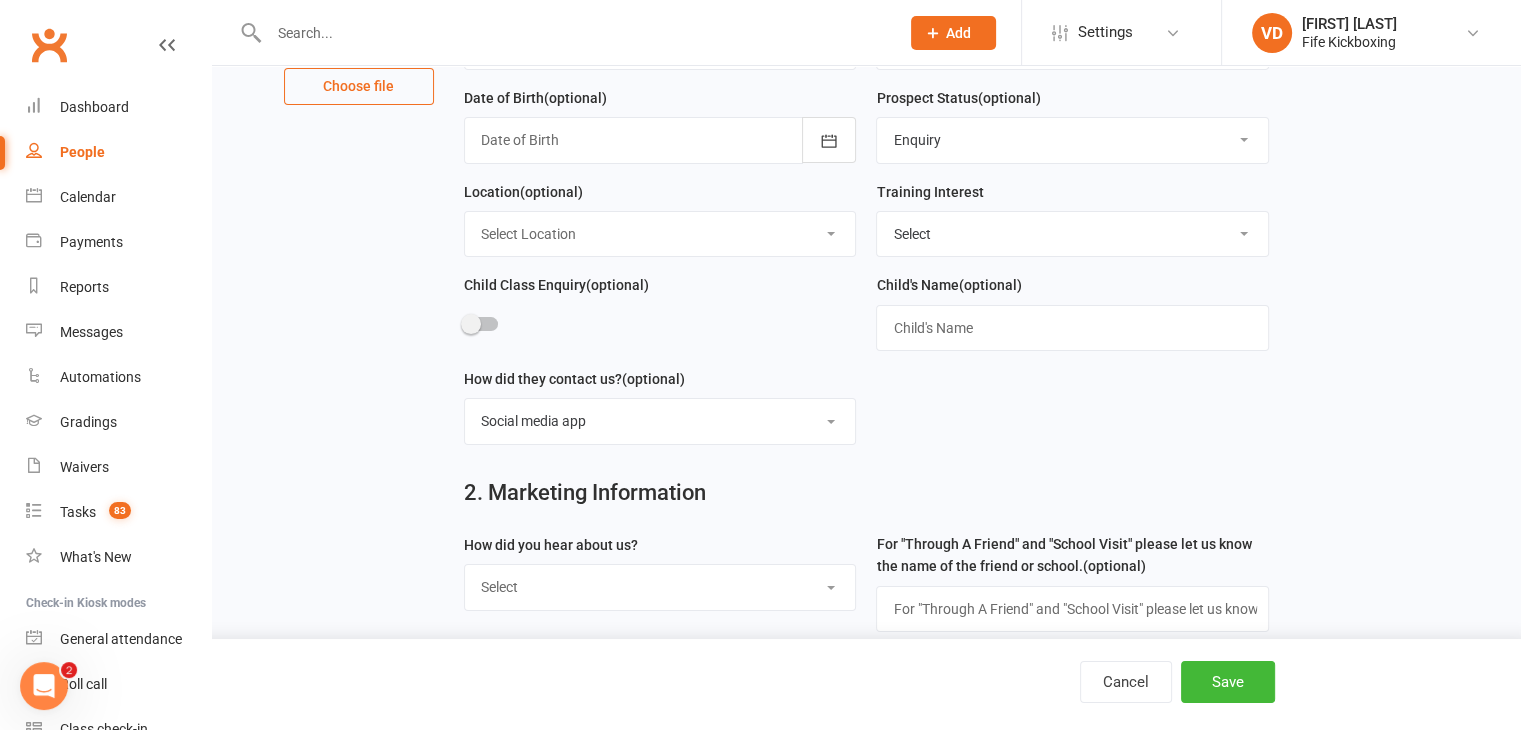 click on "Select Social media Google Leaflet Through A Friend School visit Event Walked by Roadside sign" at bounding box center (660, 587) 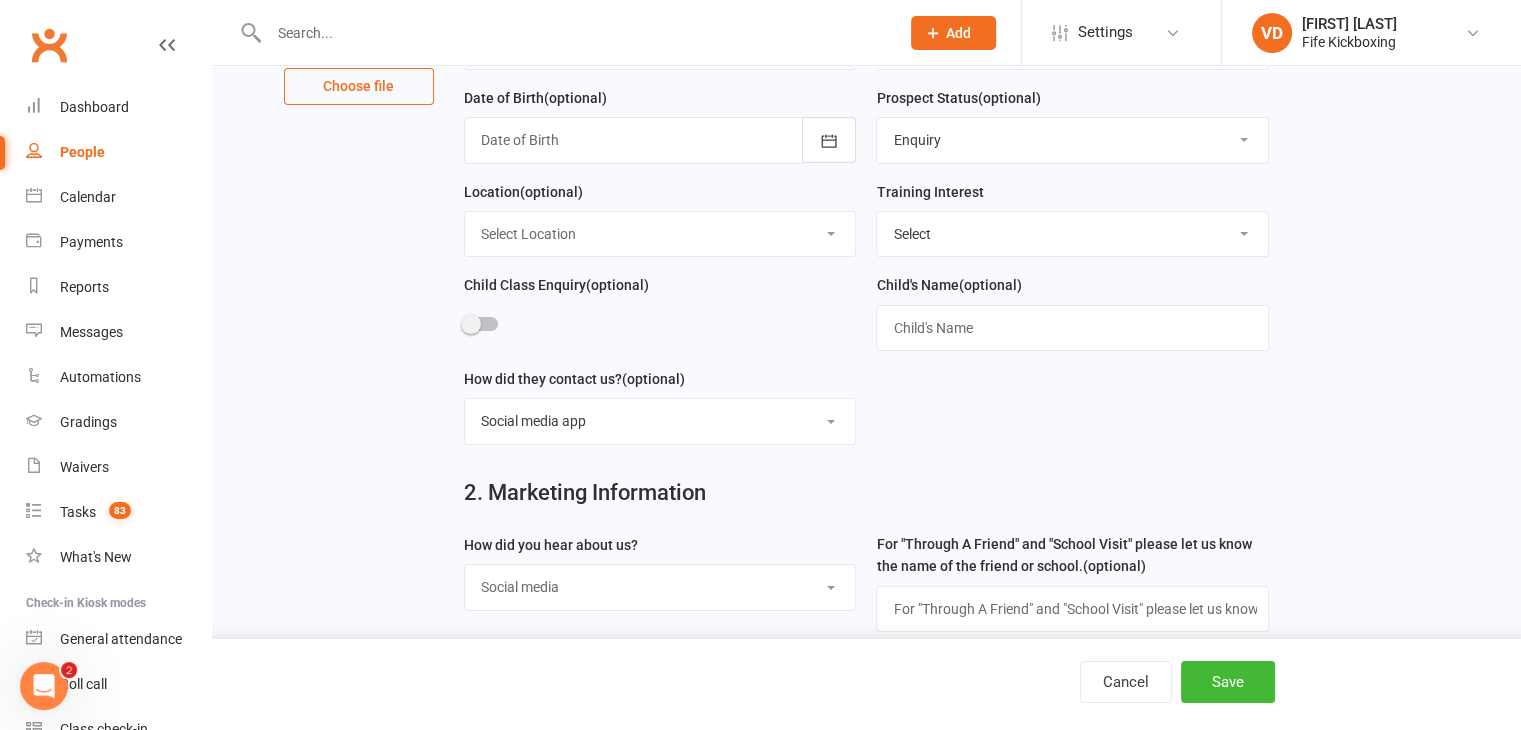 click on "Select Social media Google Leaflet Through A Friend School visit Event Walked by Roadside sign" at bounding box center [660, 587] 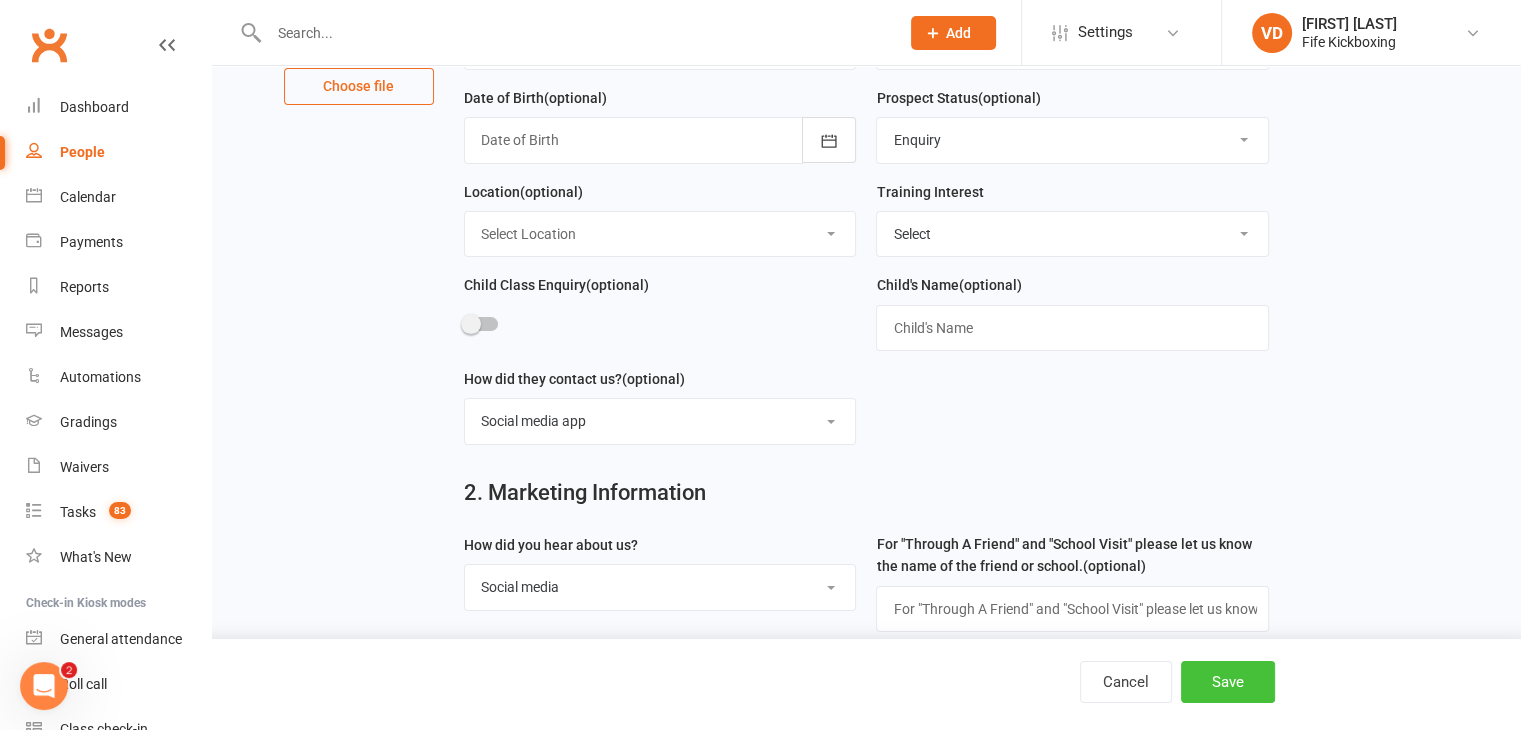 click on "Save" at bounding box center (1228, 682) 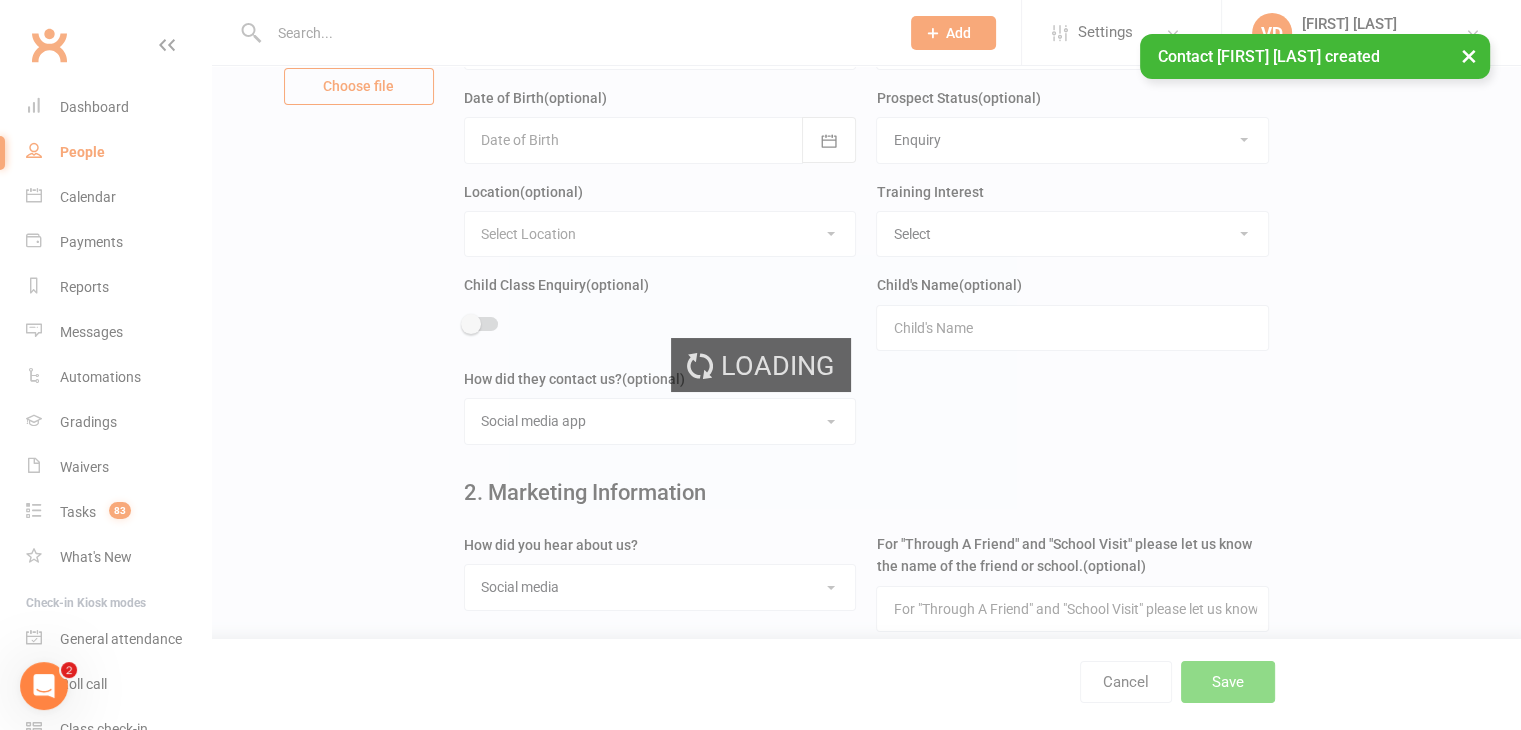 scroll, scrollTop: 0, scrollLeft: 0, axis: both 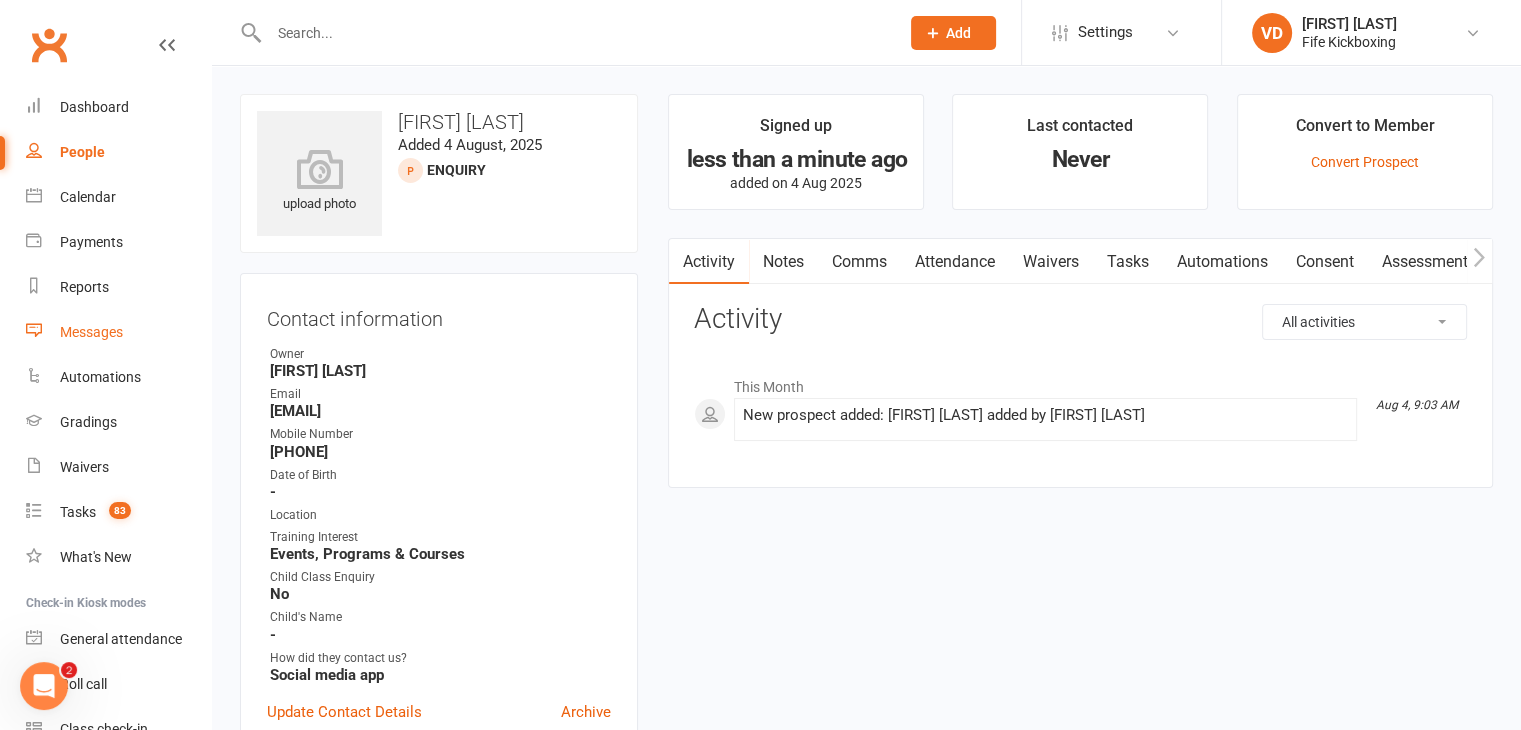 click on "Messages" at bounding box center (91, 332) 